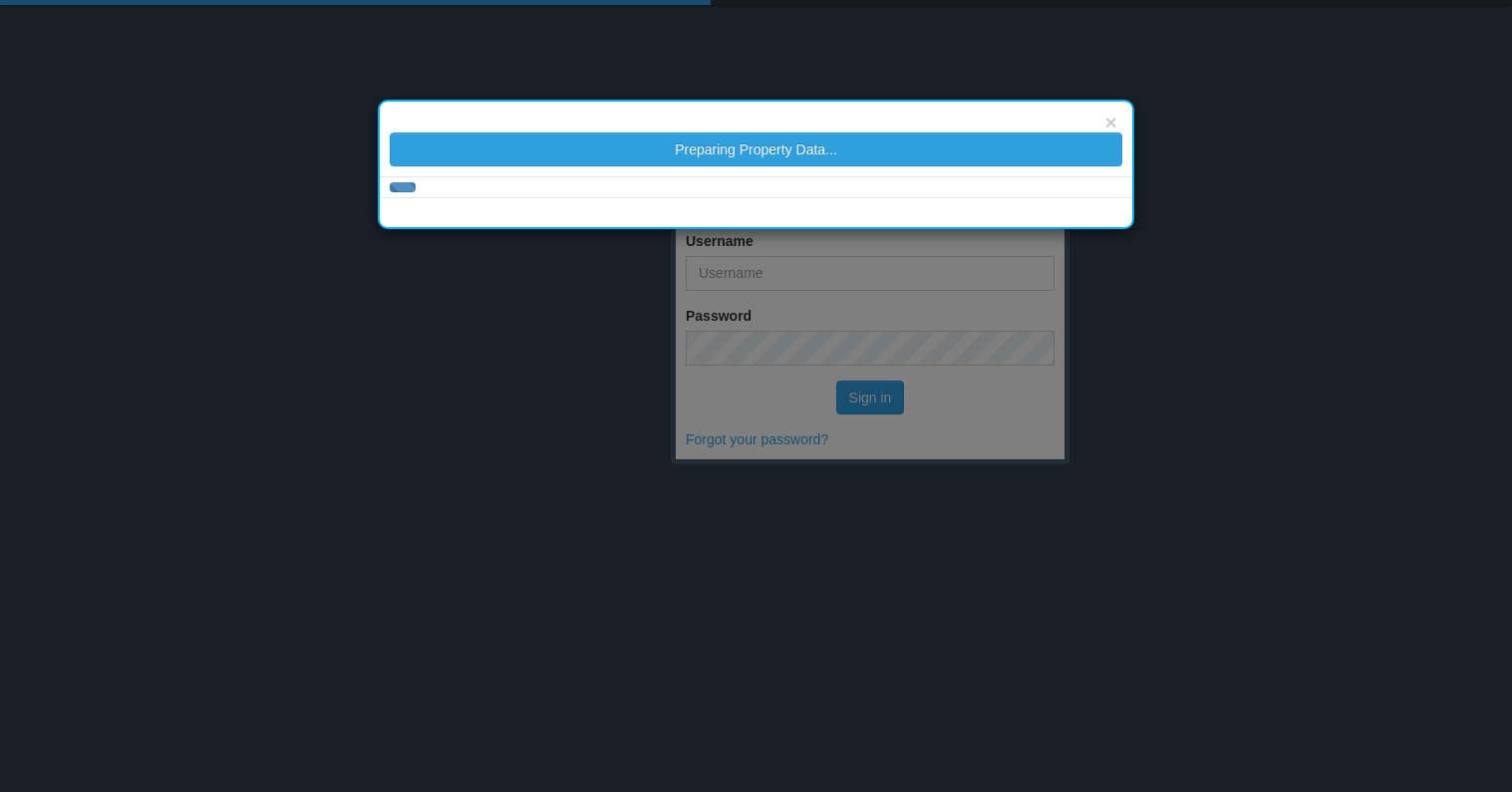 scroll, scrollTop: 0, scrollLeft: 0, axis: both 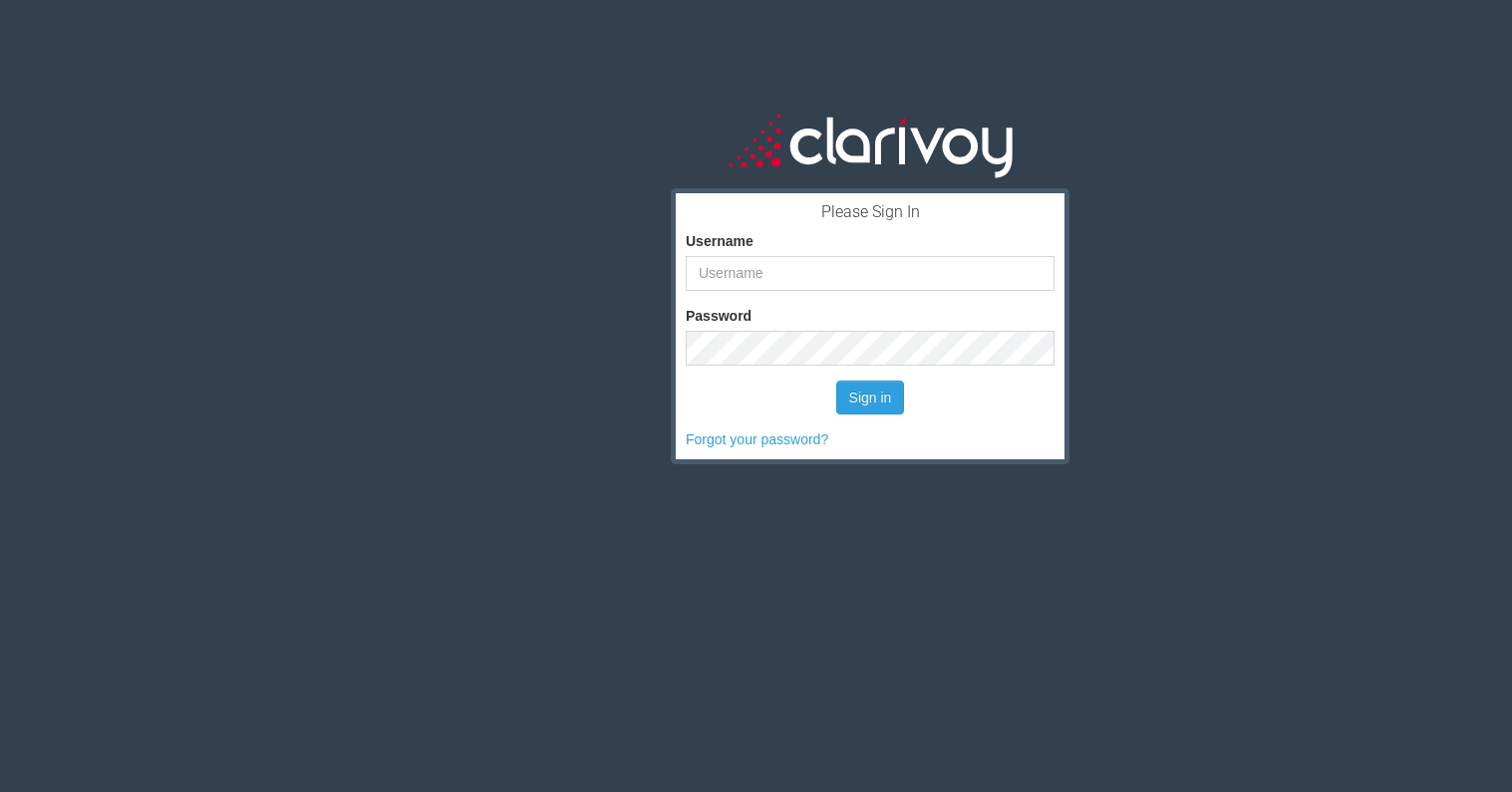 click on "Username" at bounding box center (870, 247) 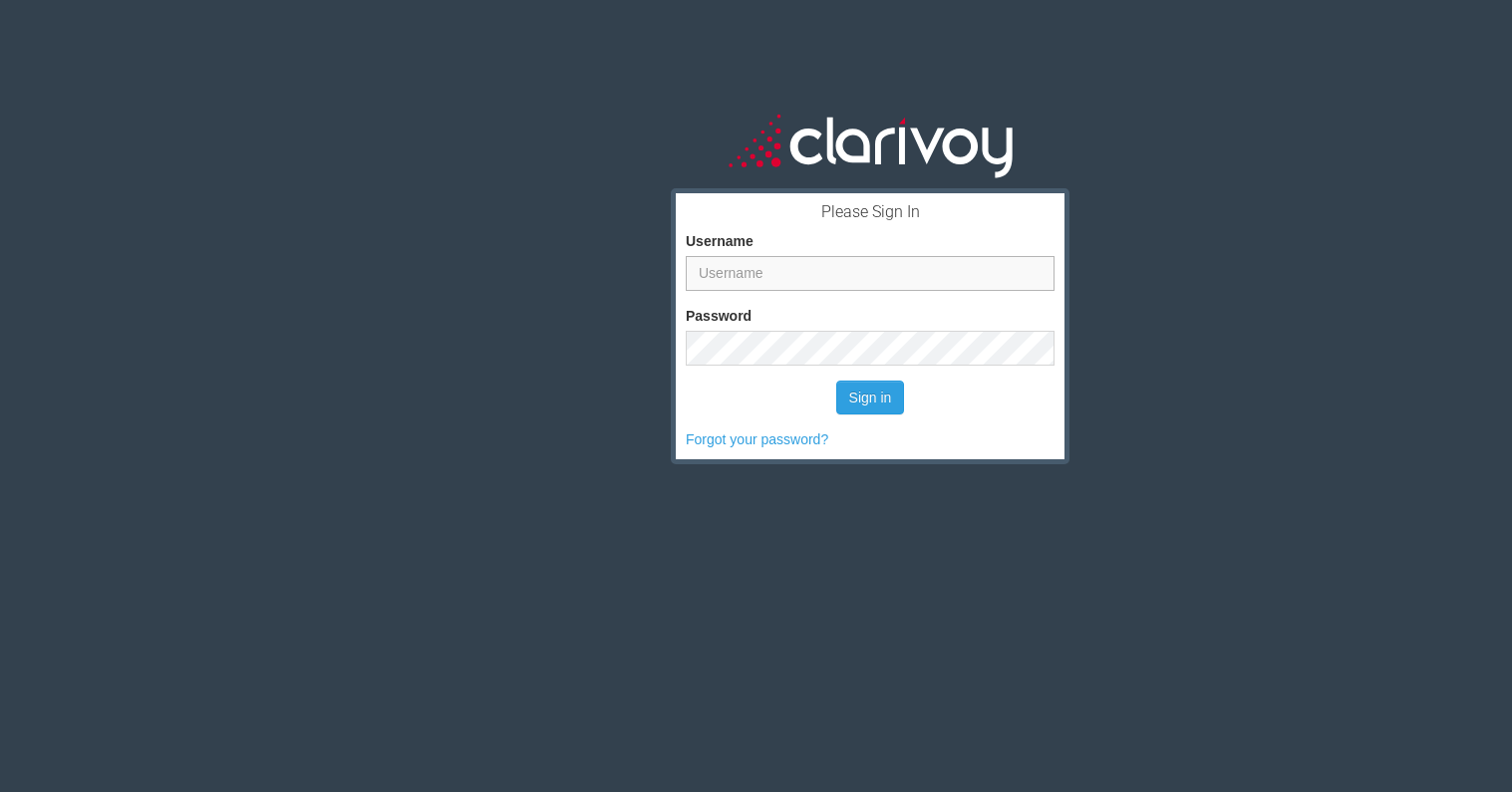 click on "Username" at bounding box center [870, 273] 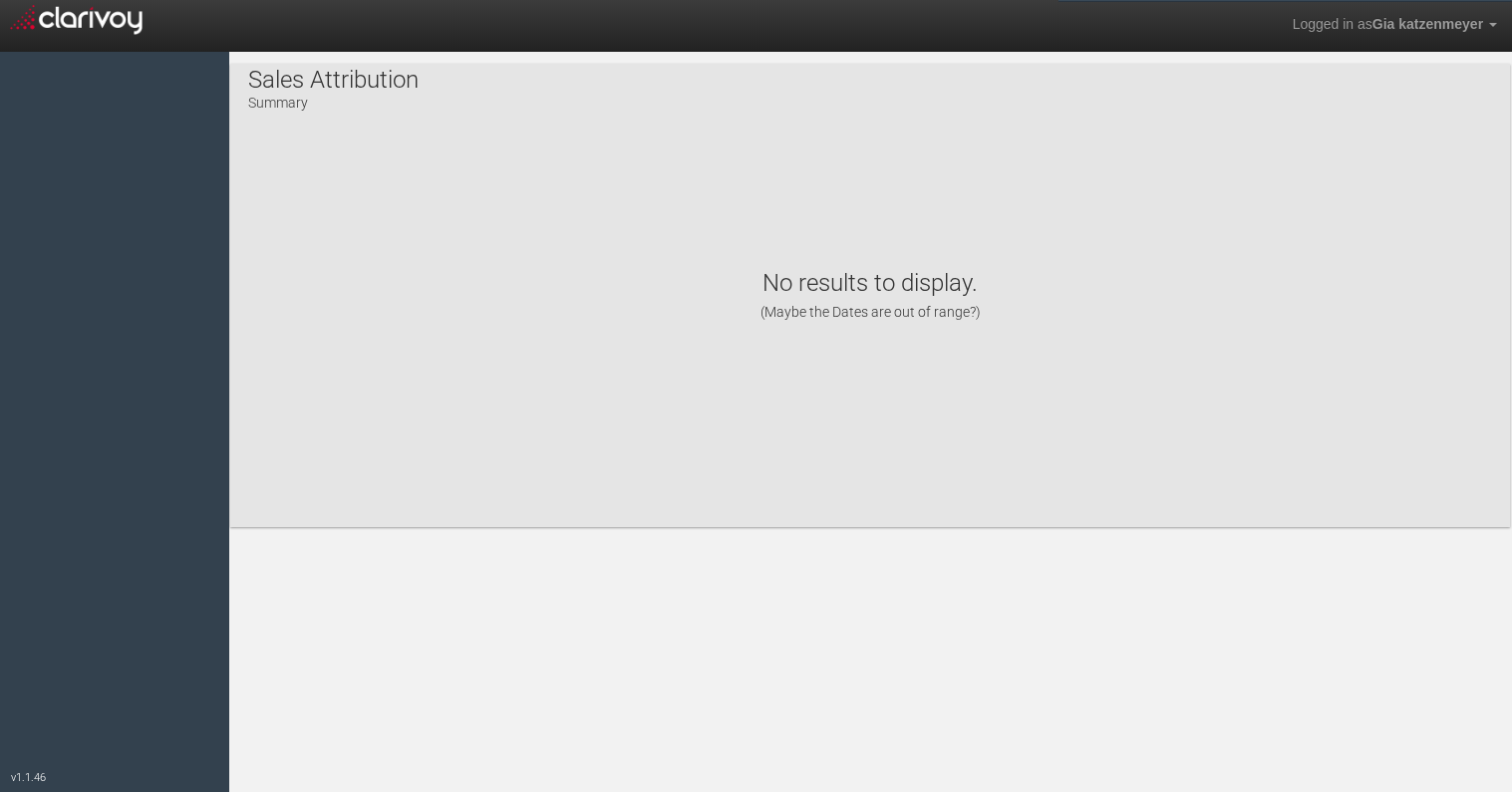 scroll, scrollTop: 0, scrollLeft: 0, axis: both 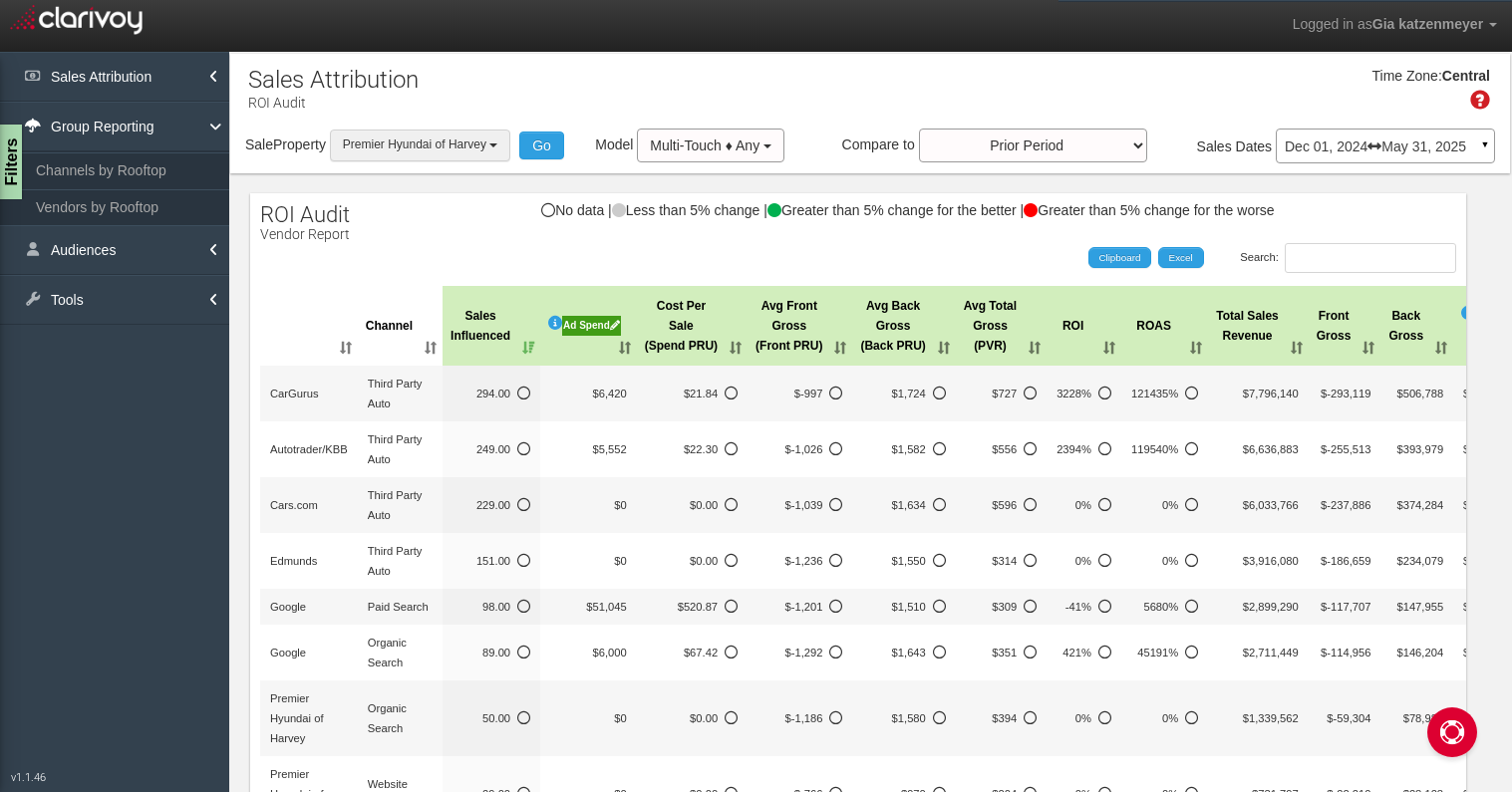 click on "Premier Hyundai of Harvey" at bounding box center [415, 144] 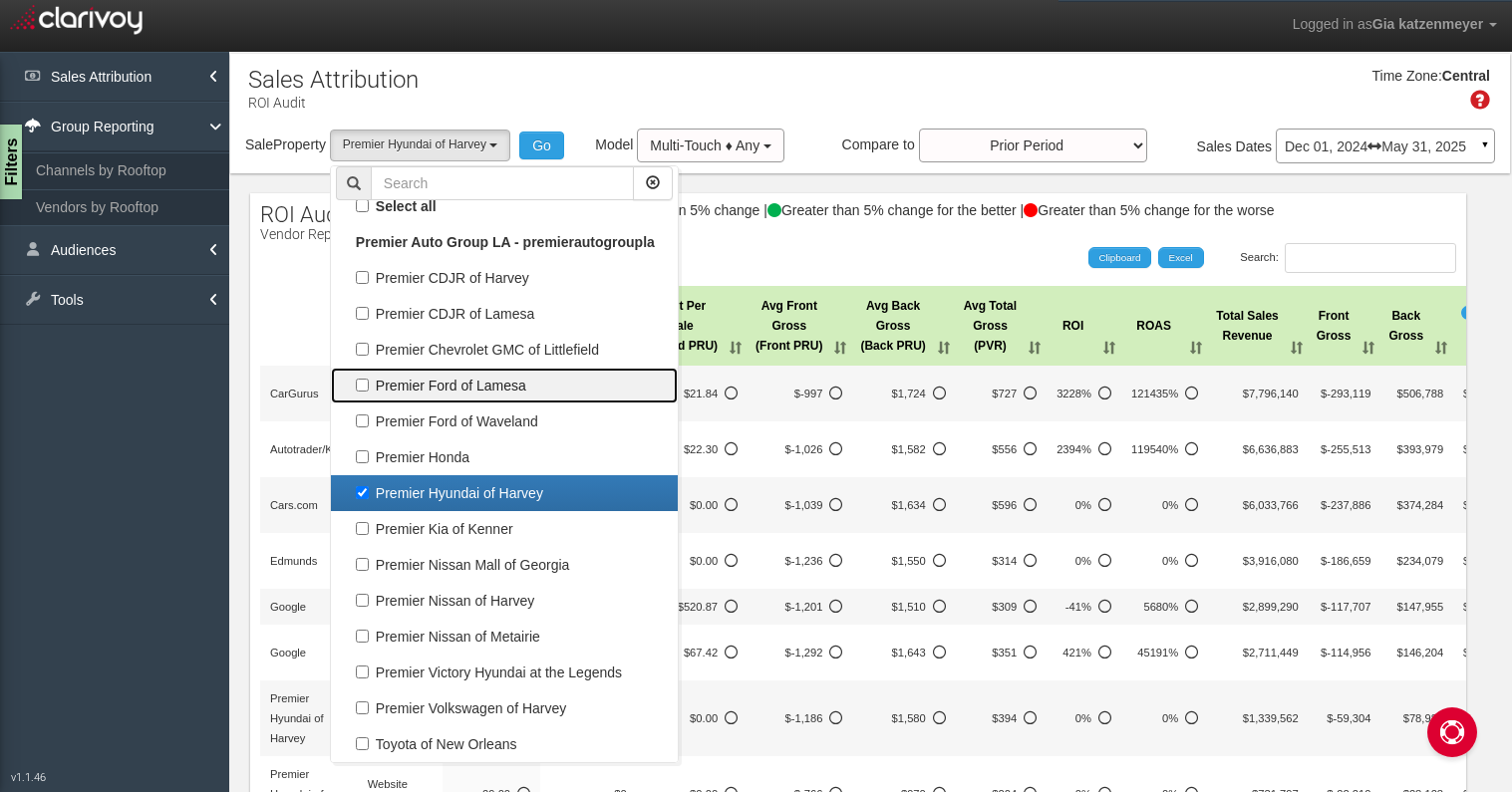 click on "Premier Ford of Lamesa" at bounding box center [504, 206] 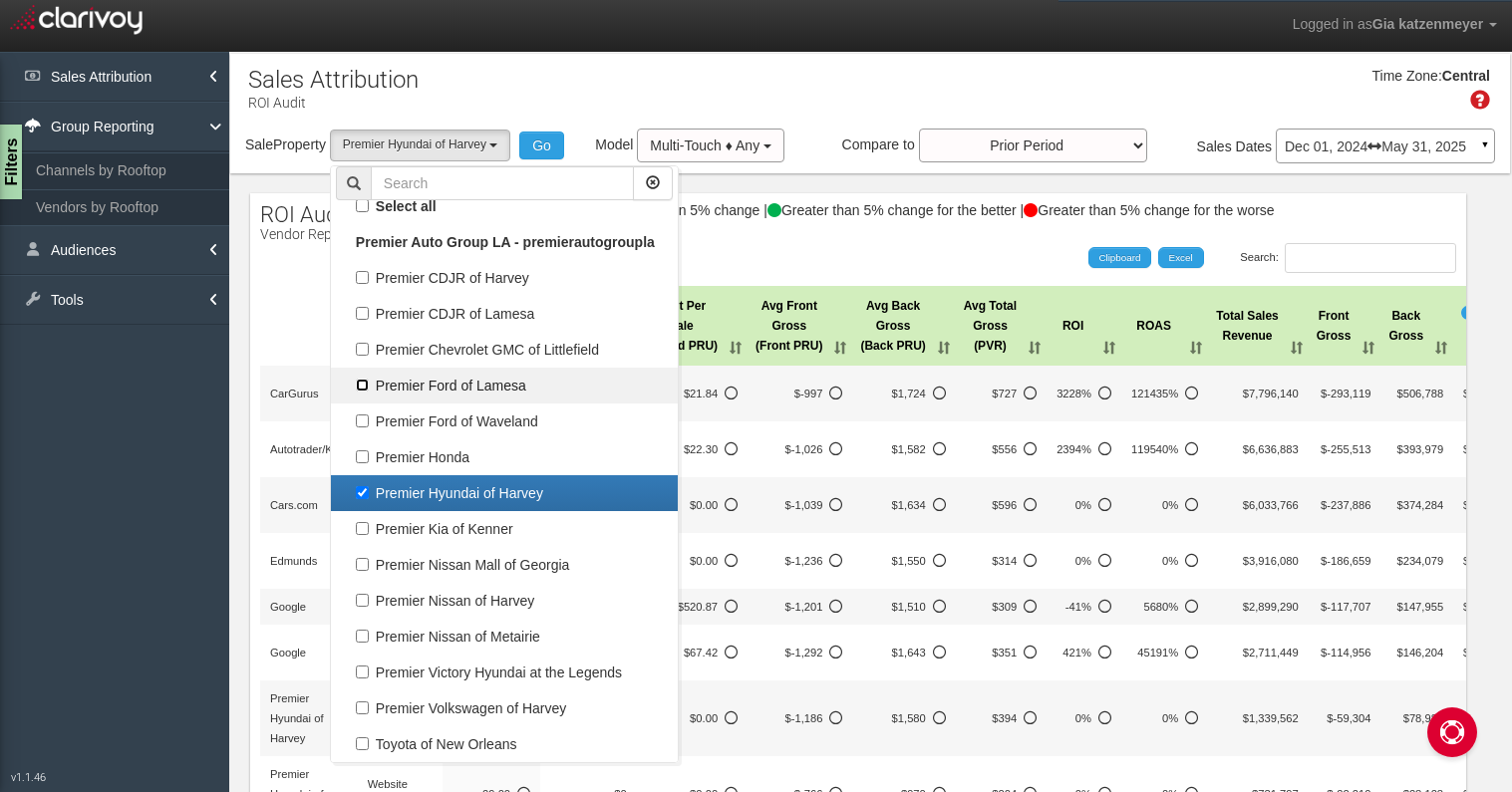 click on "Premier Ford of Lamesa" at bounding box center [362, 205] 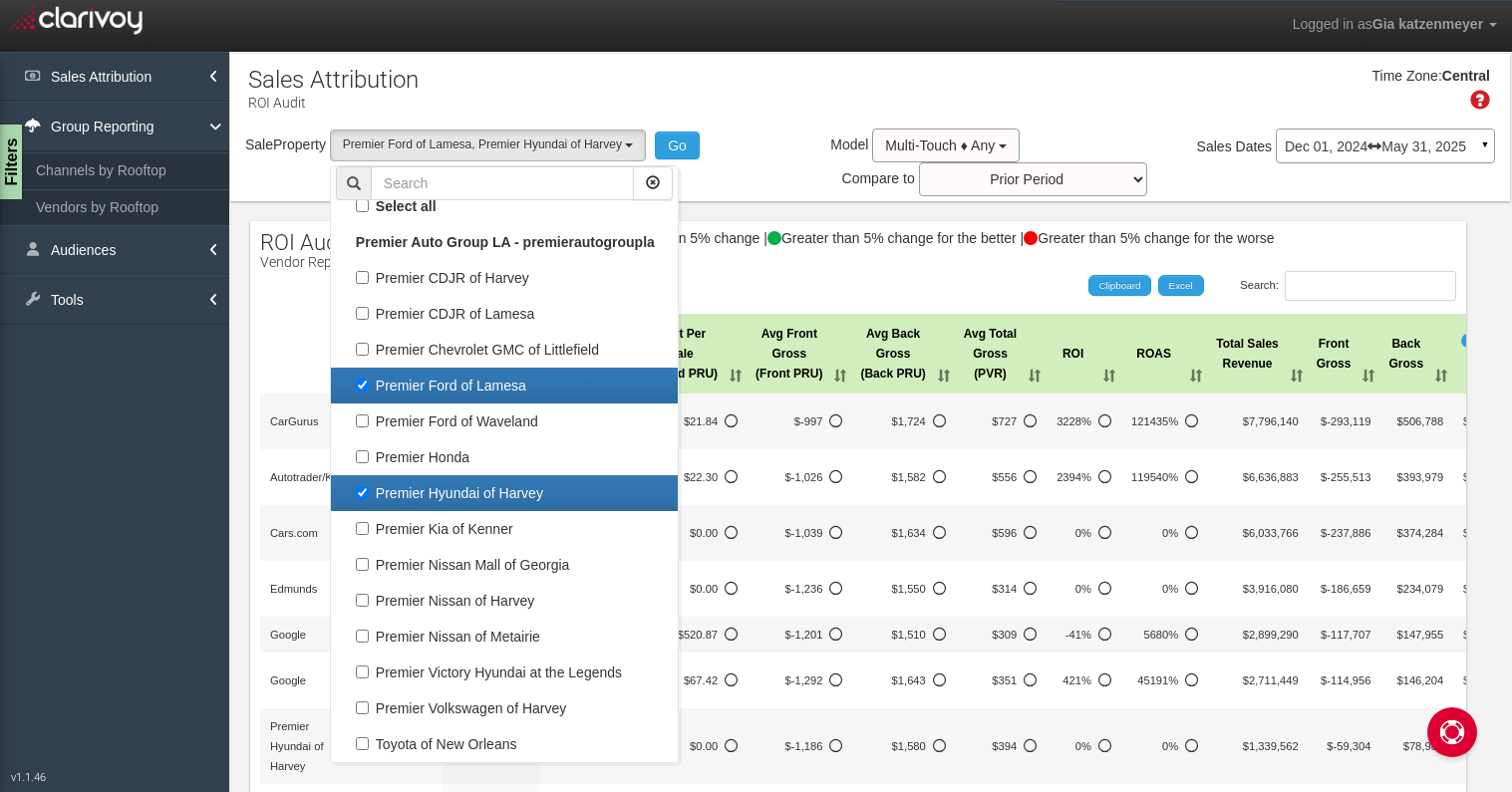 scroll, scrollTop: 120, scrollLeft: 0, axis: vertical 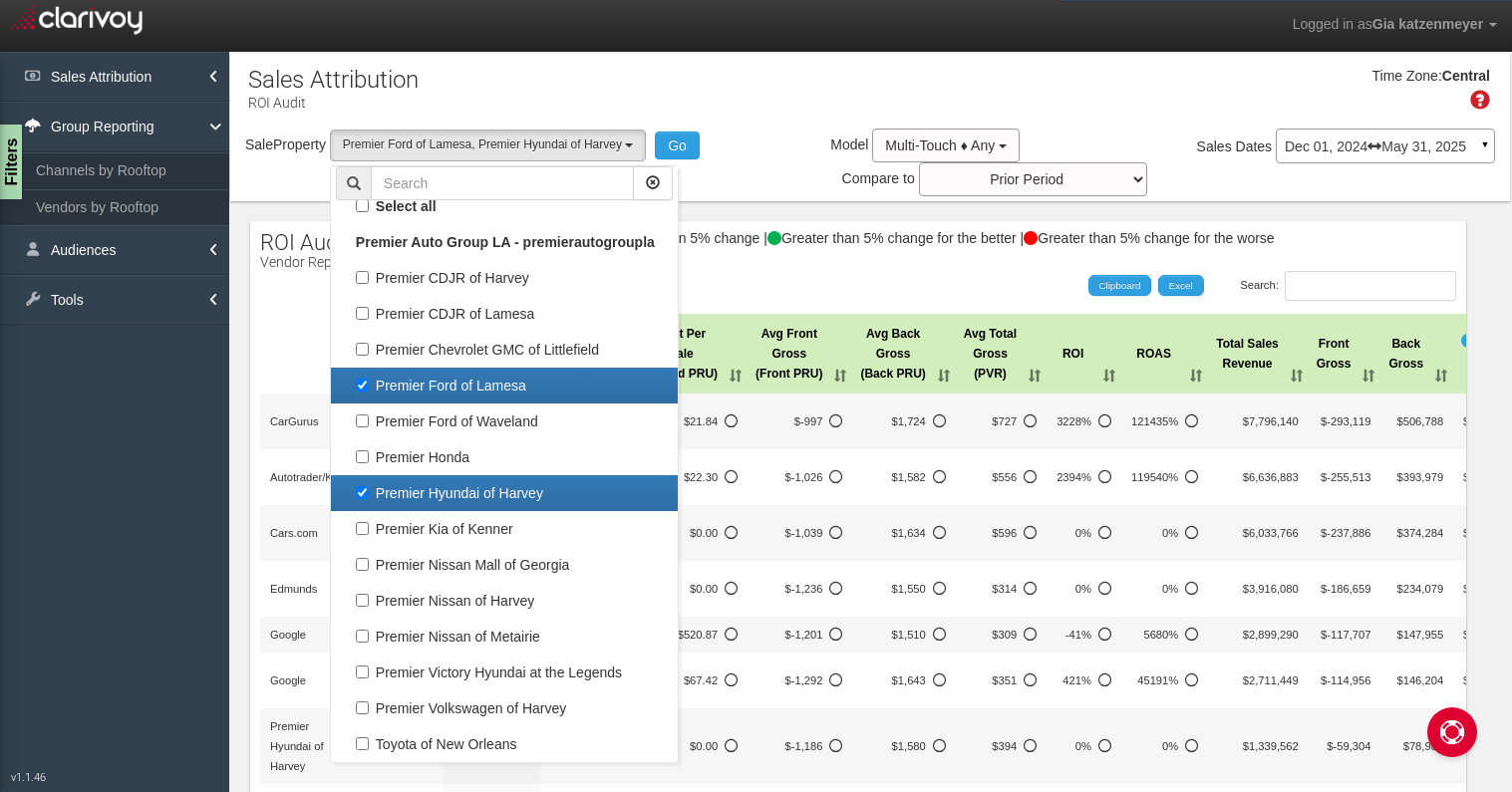 click on "Premier Hyundai of Harvey" at bounding box center [504, 386] 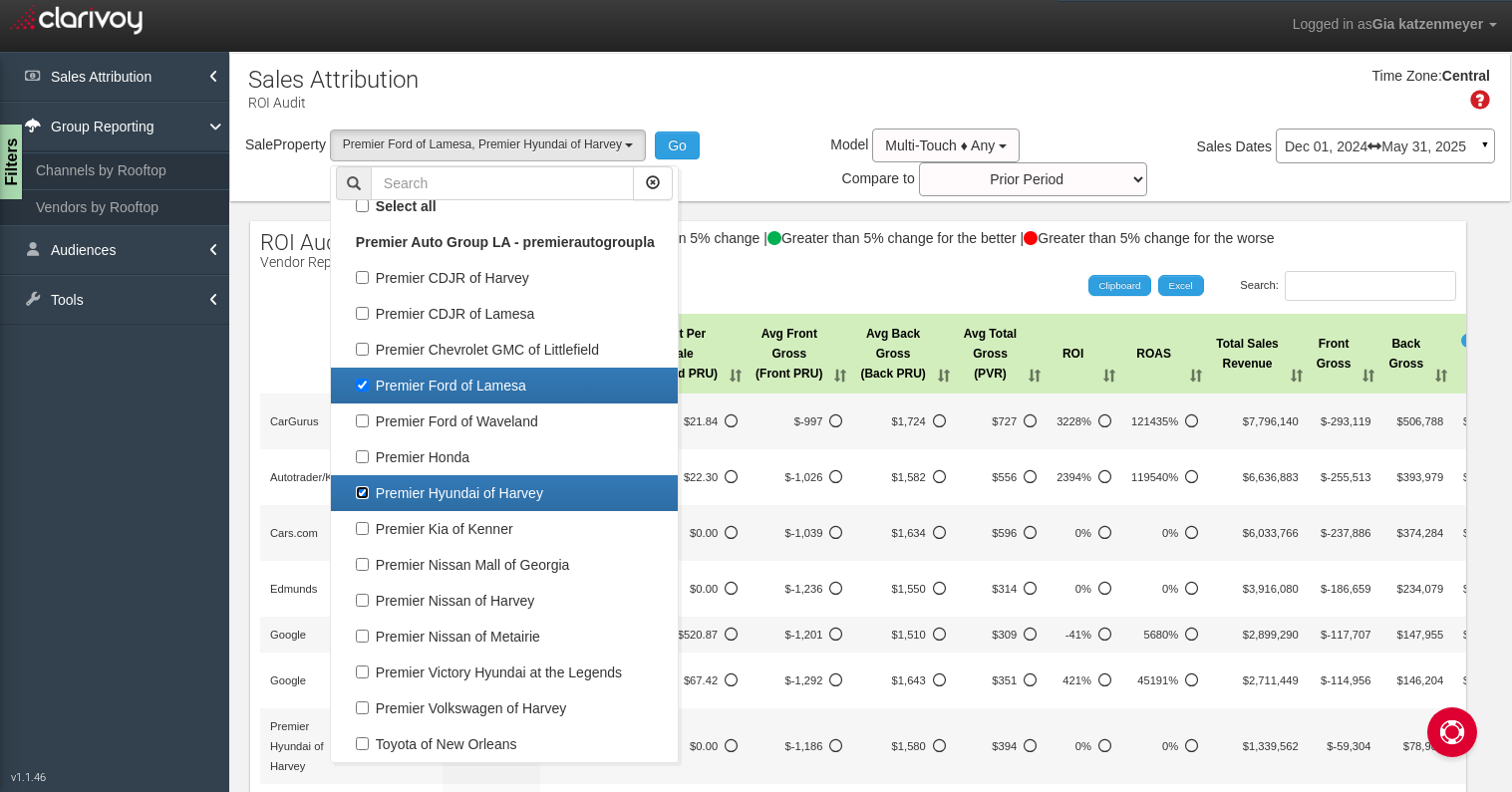 click on "Premier Hyundai of Harvey" at bounding box center (362, 385) 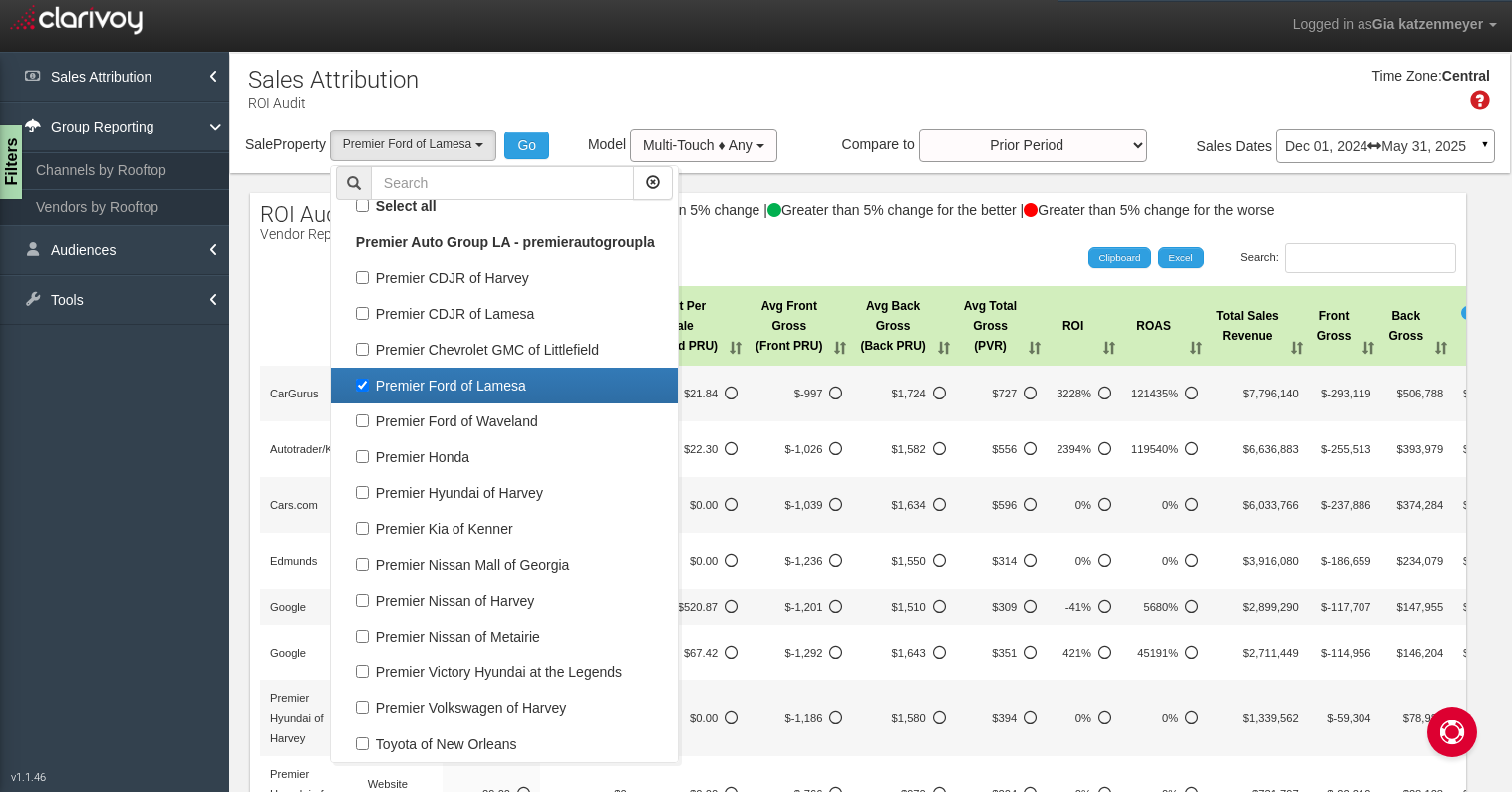 click on "ROI Audit
Vendor Report
No data |
Less than 5% change |
Greater than 5% change for the better |
Greater than 5% change for the worse
Search:   Clipboard   Excel
Channel Sales  Influenced Ad Spend   Cost Per  Sale  (Spend PRU) Avg Front Gross  (Front PRU) Avg Back Gross  (Back PRU) Avg Total Gross  (PVR) ROI ROAS Total Sales Revenue Front Gross Back Gross
Total Gross
CarGurus Third Party Auto 294.00  $6,420 $21.84  $-997  $1,724  $727  3228%  121435%  $7,796,140 $-293,119 $506,788 $213,669 Autotrader/KBB Third Party Auto 249.00  $5,552 $22.30  $-1,026  $1,582  $556  2394%  119540%  $6,636,883 $-255,513 $393,979 $138,467 Cars.com Third Party Auto 229.00  $0 $0.00  $-1,039  $1,634  $596  0%  0%  $6,033,766 $-237,886 $374,284 $136,398 Edmunds Third Party Auto 151.00  $0 $0.00  $-1,236  $1,550  $314  0%" at bounding box center (858, 808) 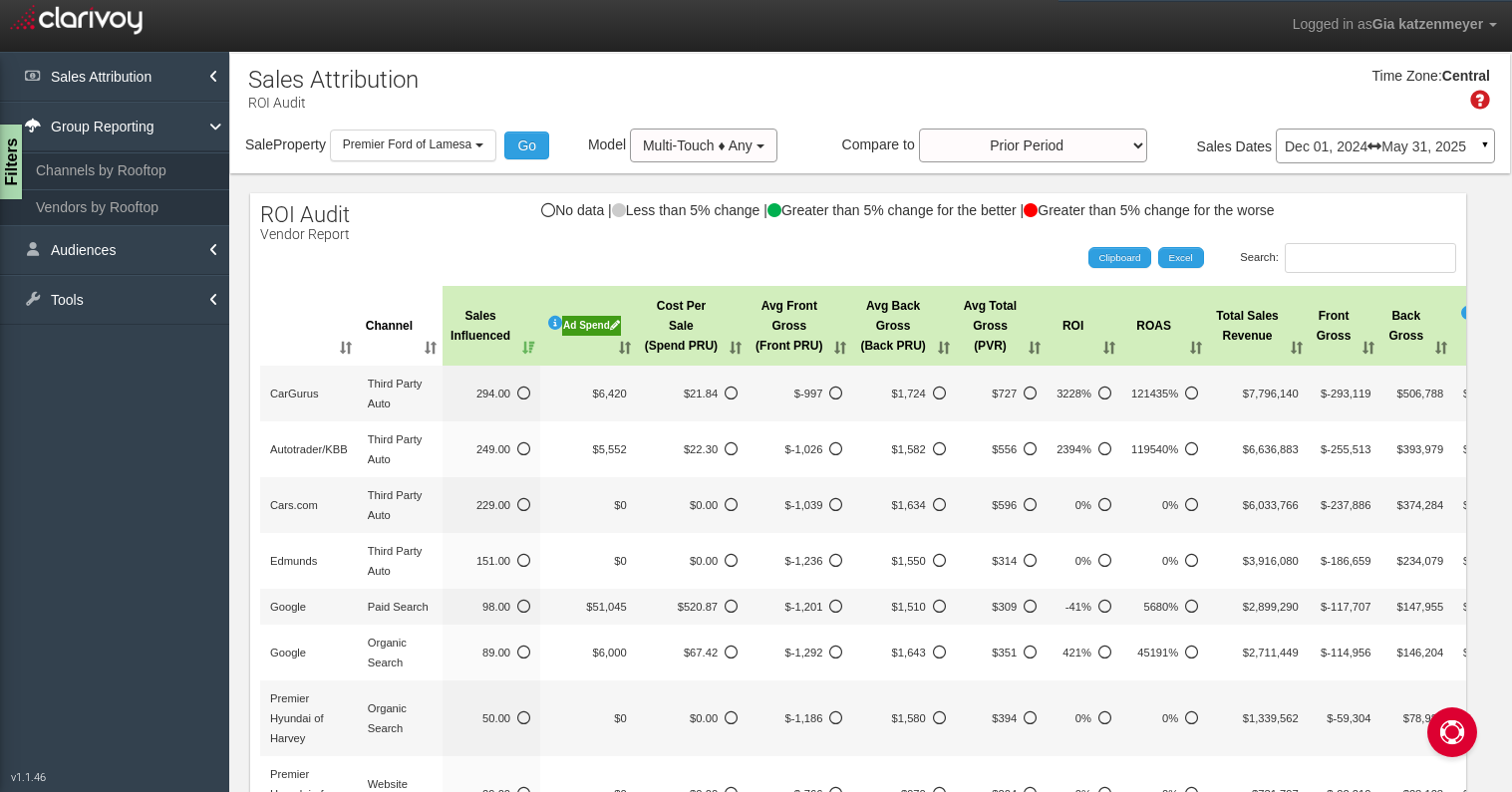 click on "Dec 01, 2024   May 31, 2025
▼" at bounding box center [1385, 145] 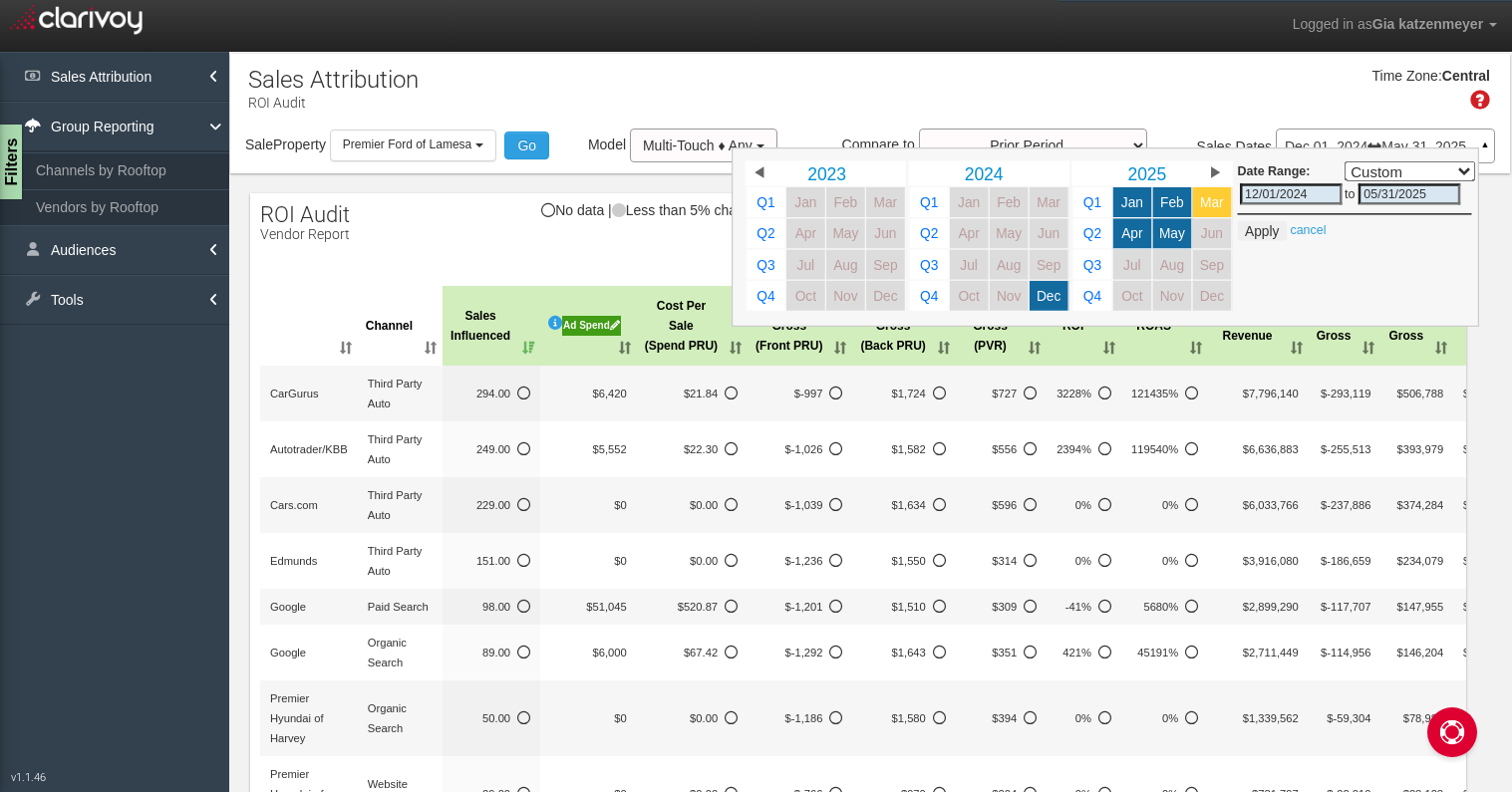 click on "Mar" at bounding box center (1212, 202) 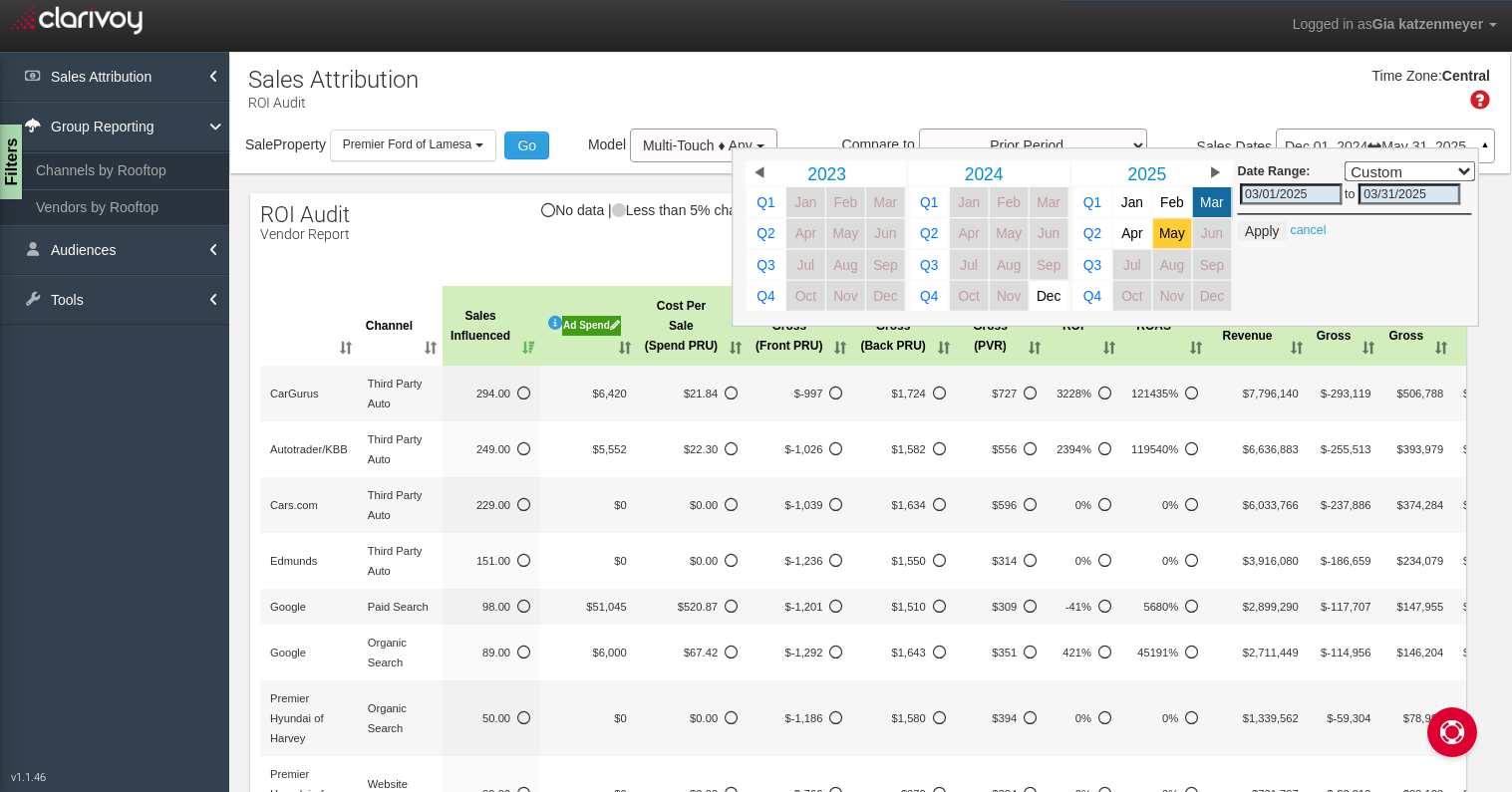 click on "May" at bounding box center [1172, 233] 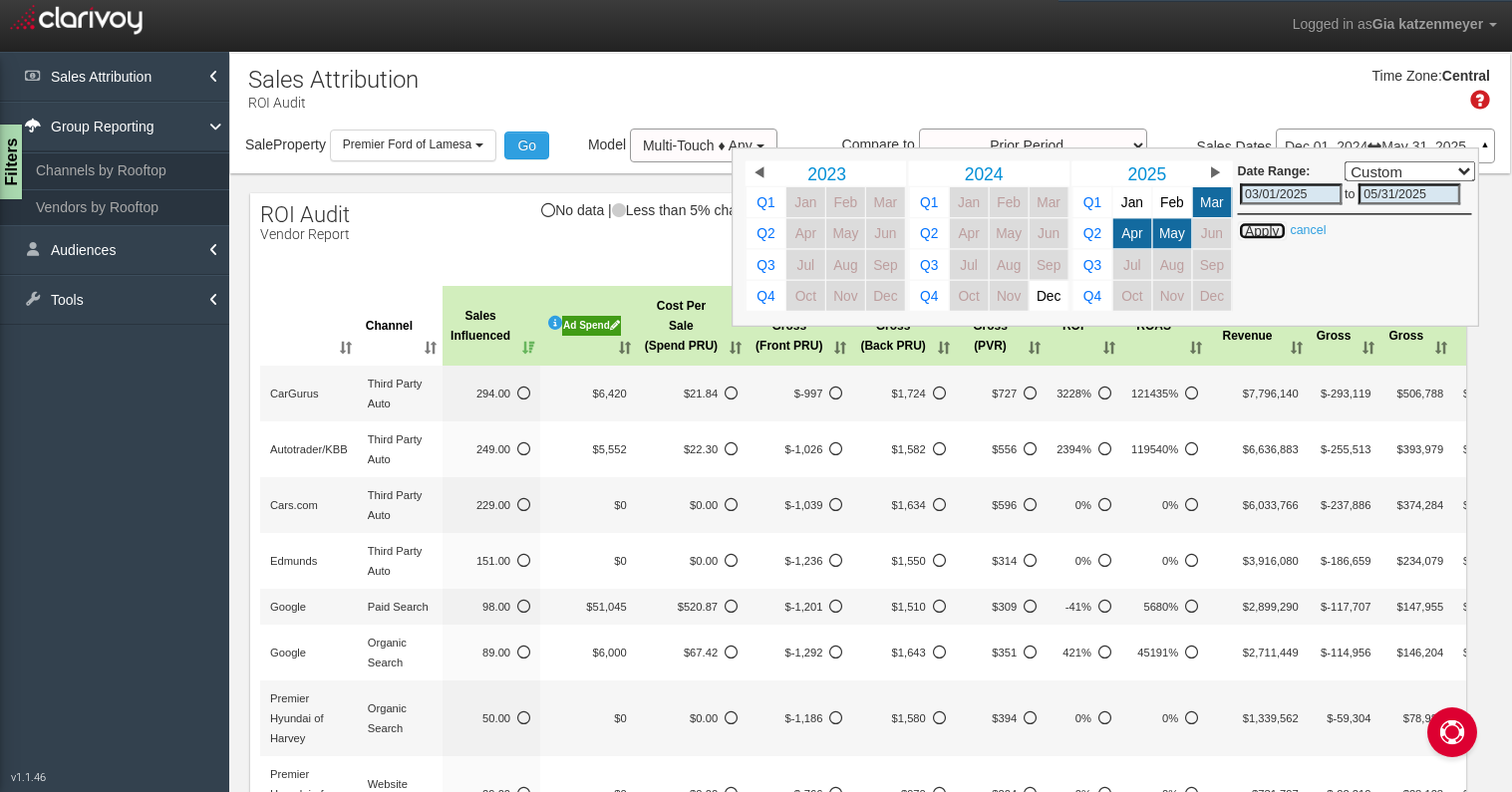 click on "Apply" at bounding box center (1262, 231) 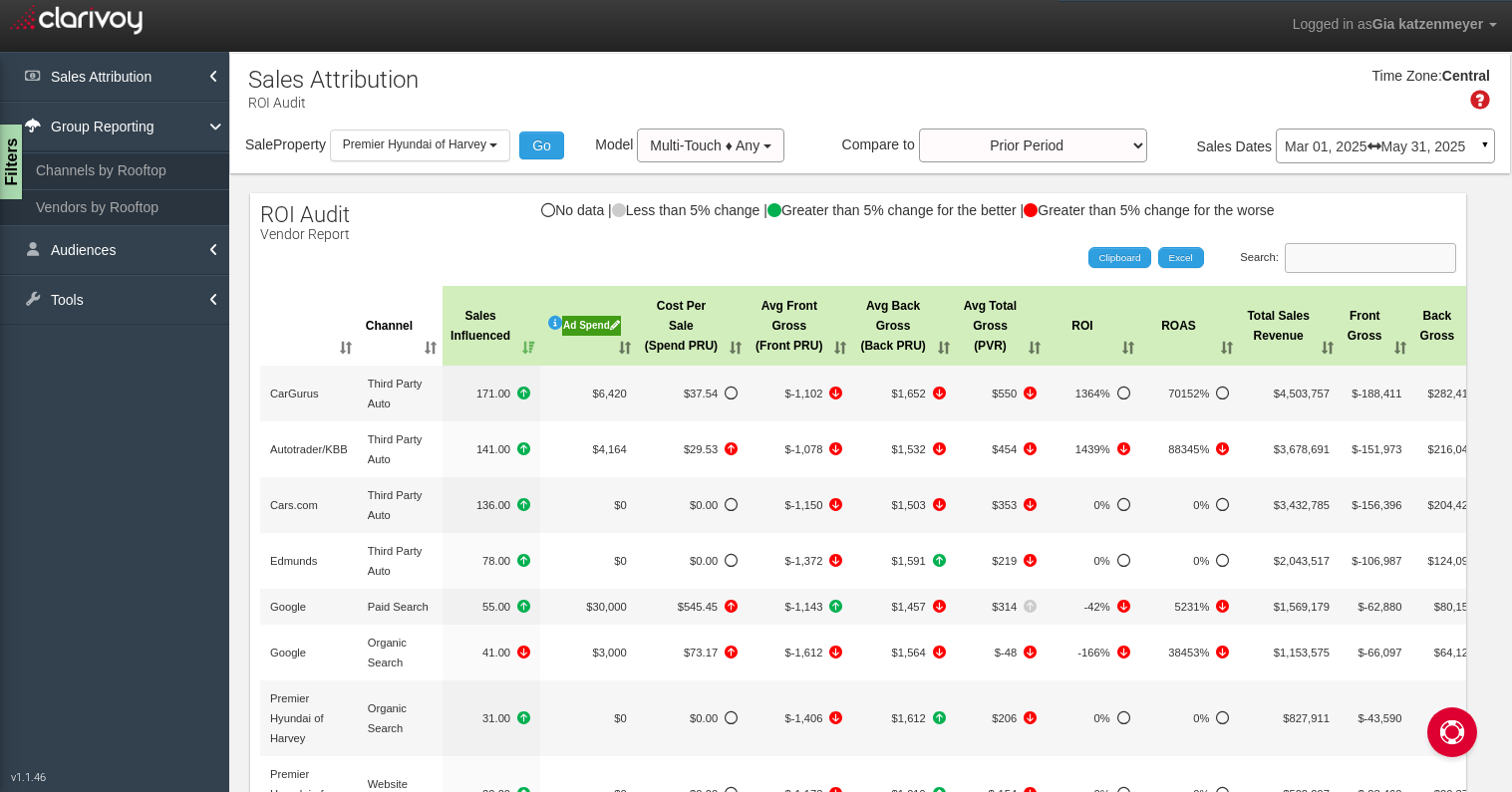 click on "Search:" at bounding box center (1370, 258) 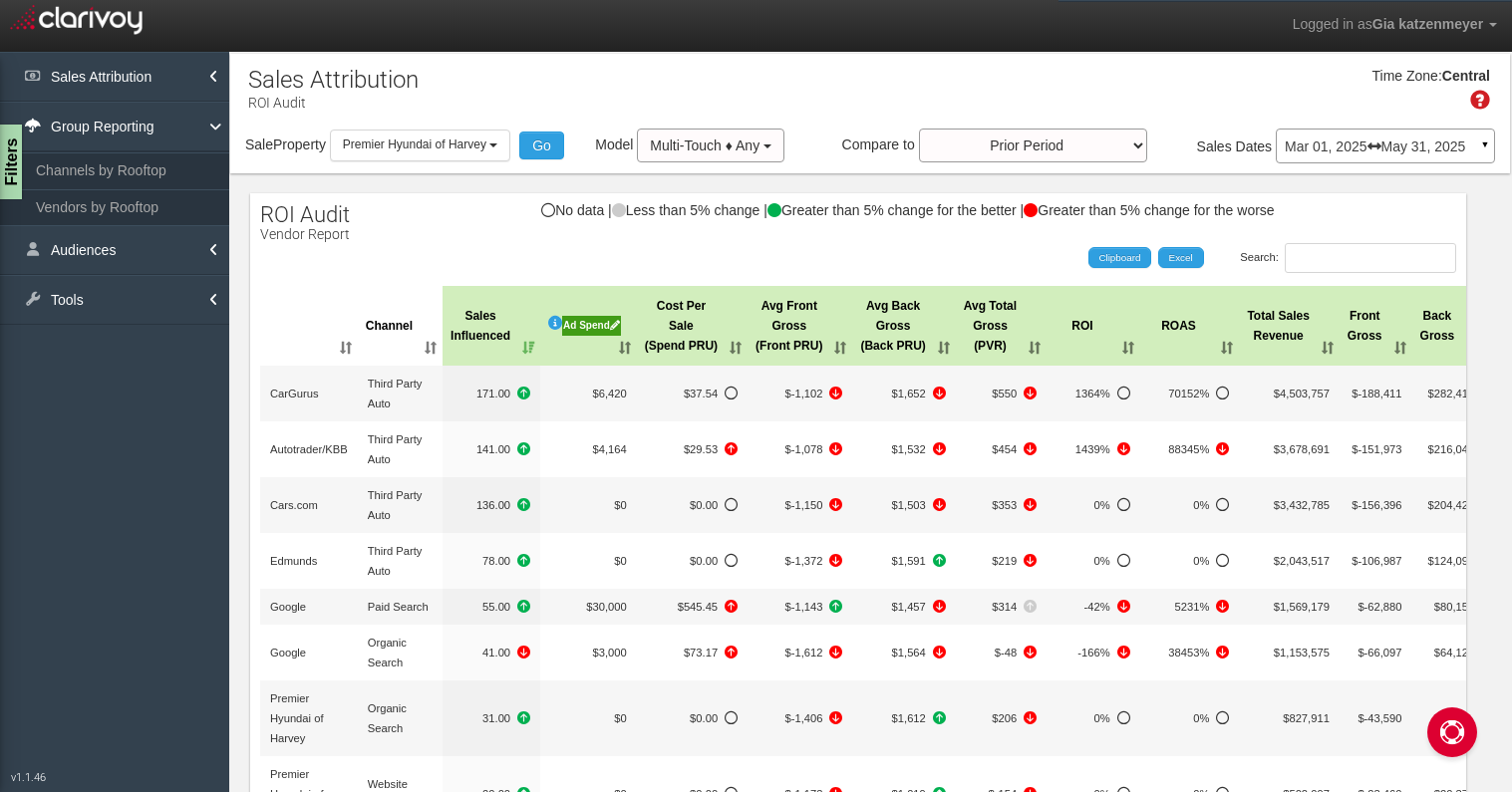 click on "Sale  Property
Loading
Premier CDJR of [CITY] Premier CDJR of [CITY] Premier Chevrolet GMC of [CITY] Premier Ford of [CITY] Premier Ford of [CITY] Premier Honda Premier Hyundai of [CITY] Premier Kia of [CITY] Premier Nissan Mall of Georgia Premier Nissan of [CITY] Premier Nissan of [CITY] Premier Victory Hyundai at the Legends Premier Volkswagen of [CITY] Toyota of [CITY]
Go
Model 			 				  Multi-Touch ♦ Any" at bounding box center [870, 149] 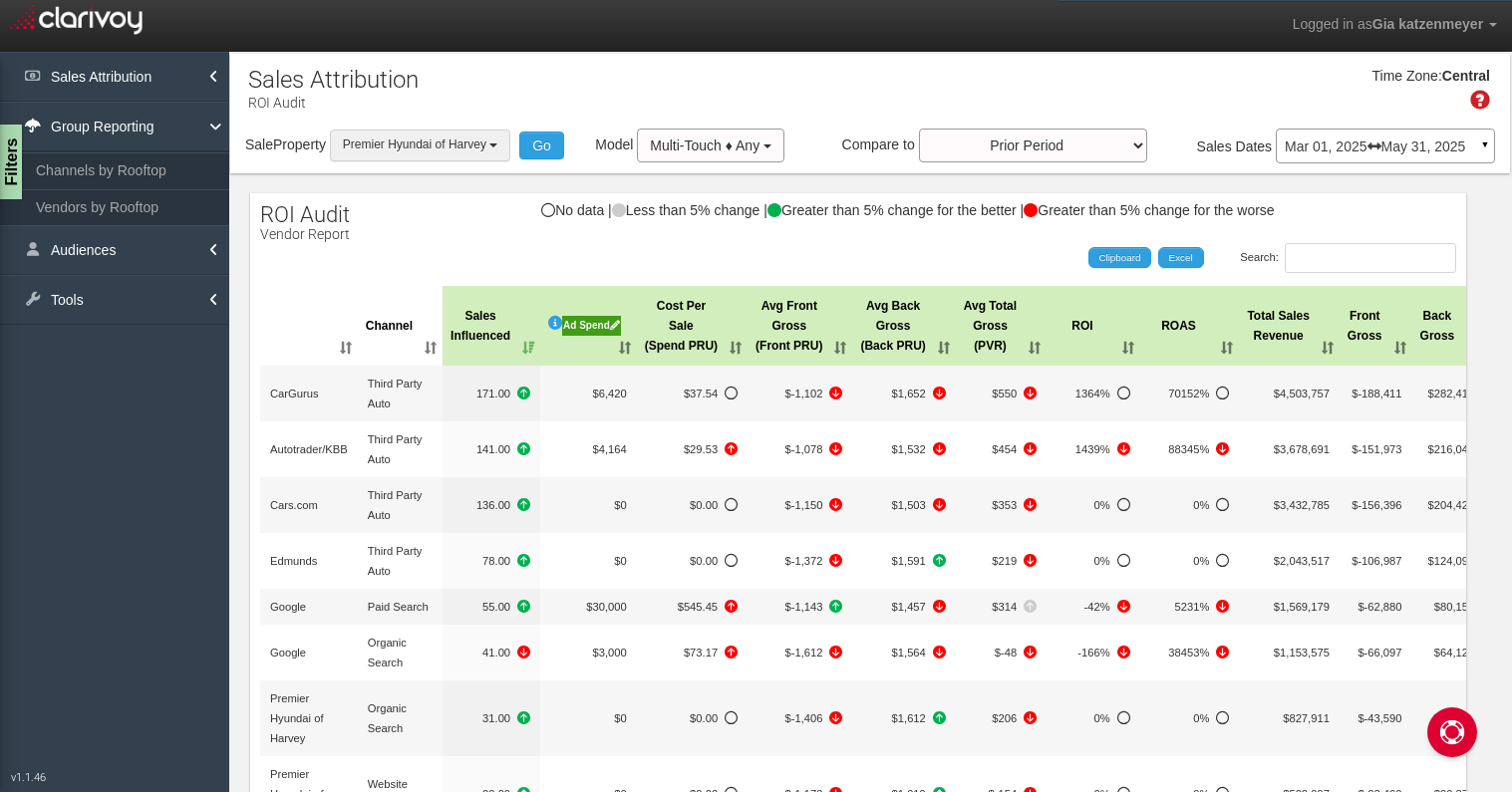 click on "Premier Hyundai of Harvey" at bounding box center [420, 144] 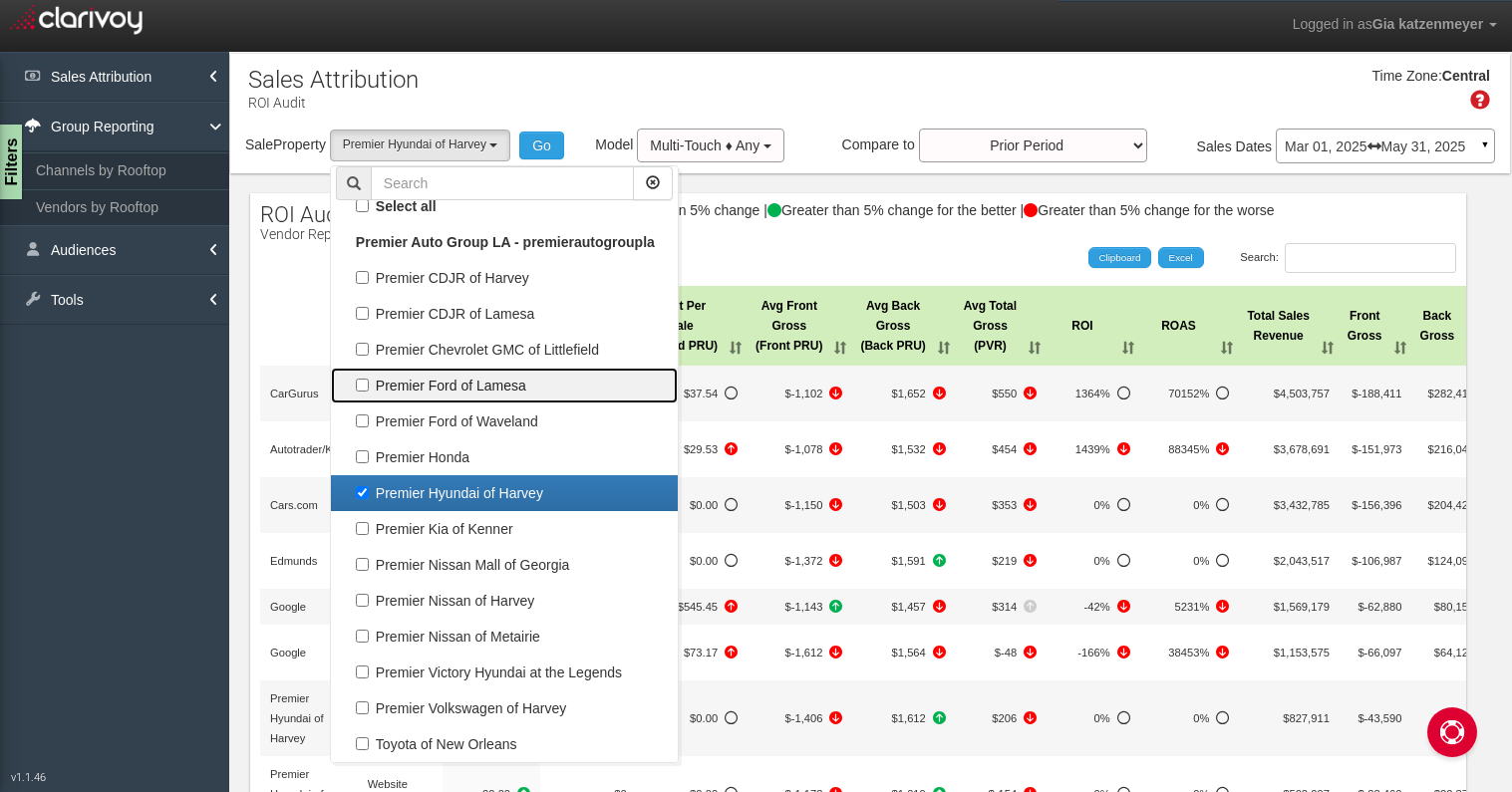 click on "Premier Ford of Lamesa" at bounding box center [504, 206] 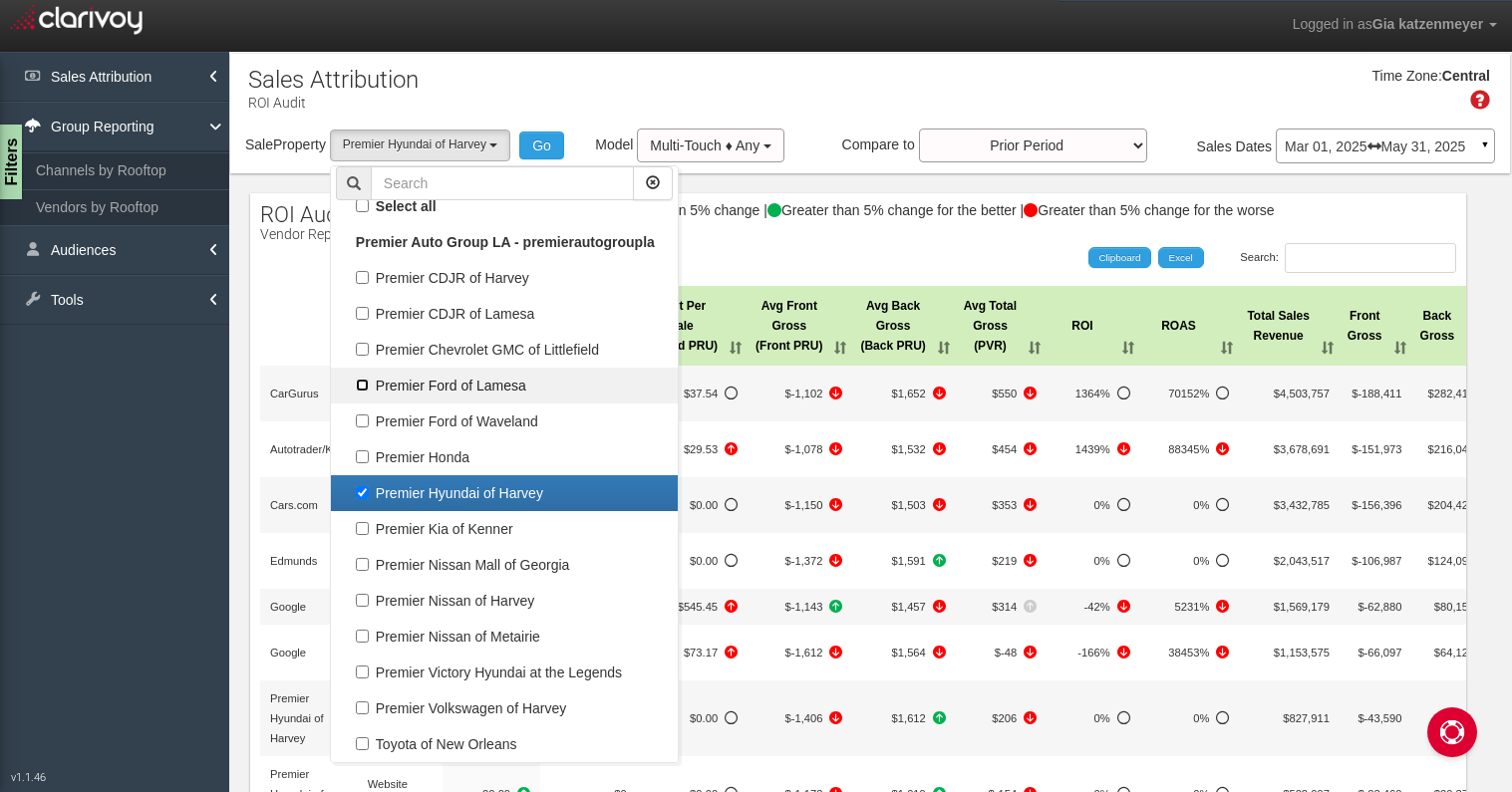 click on "Premier Ford of Lamesa" at bounding box center (362, 205) 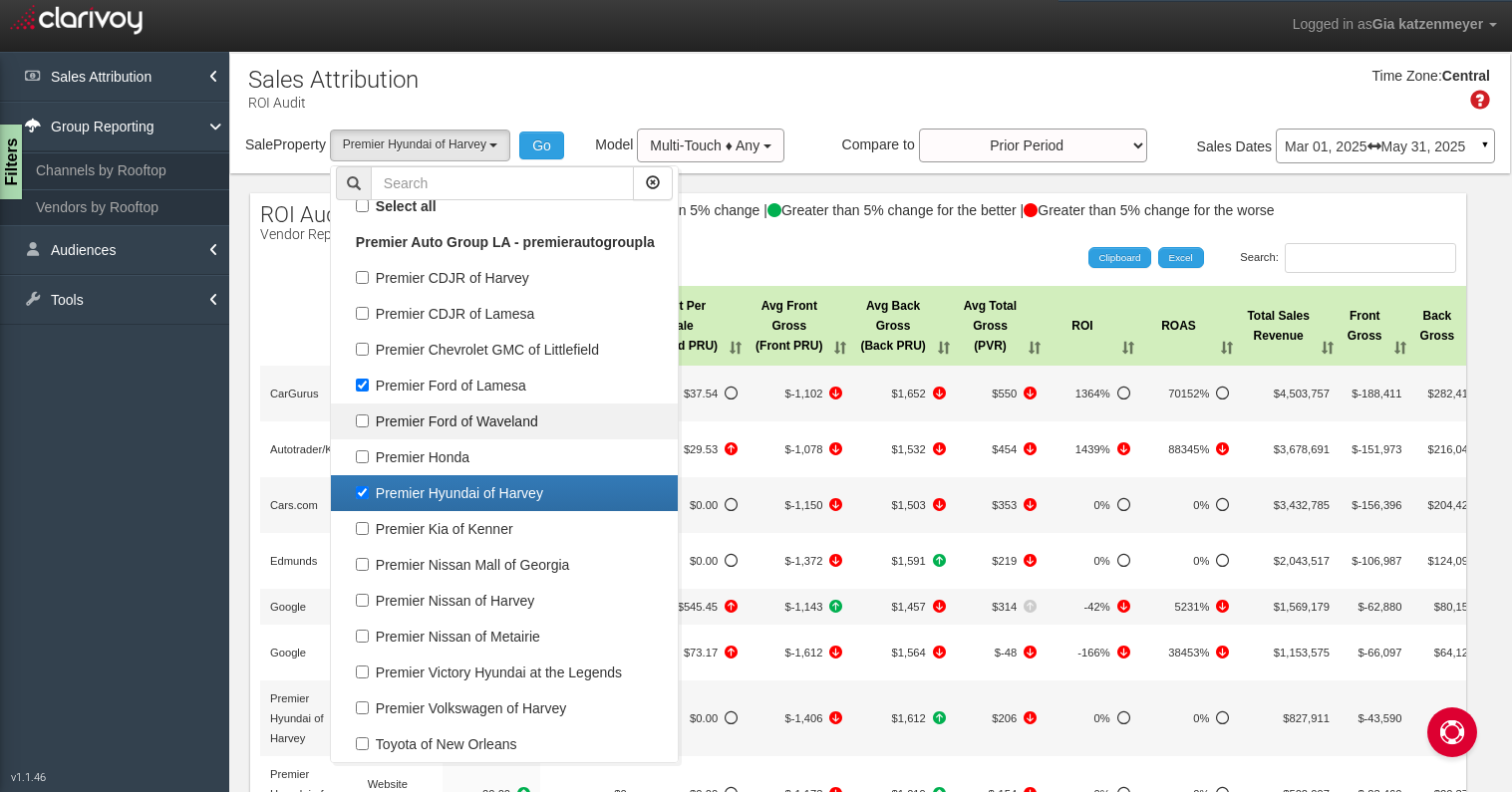 scroll, scrollTop: 120, scrollLeft: 0, axis: vertical 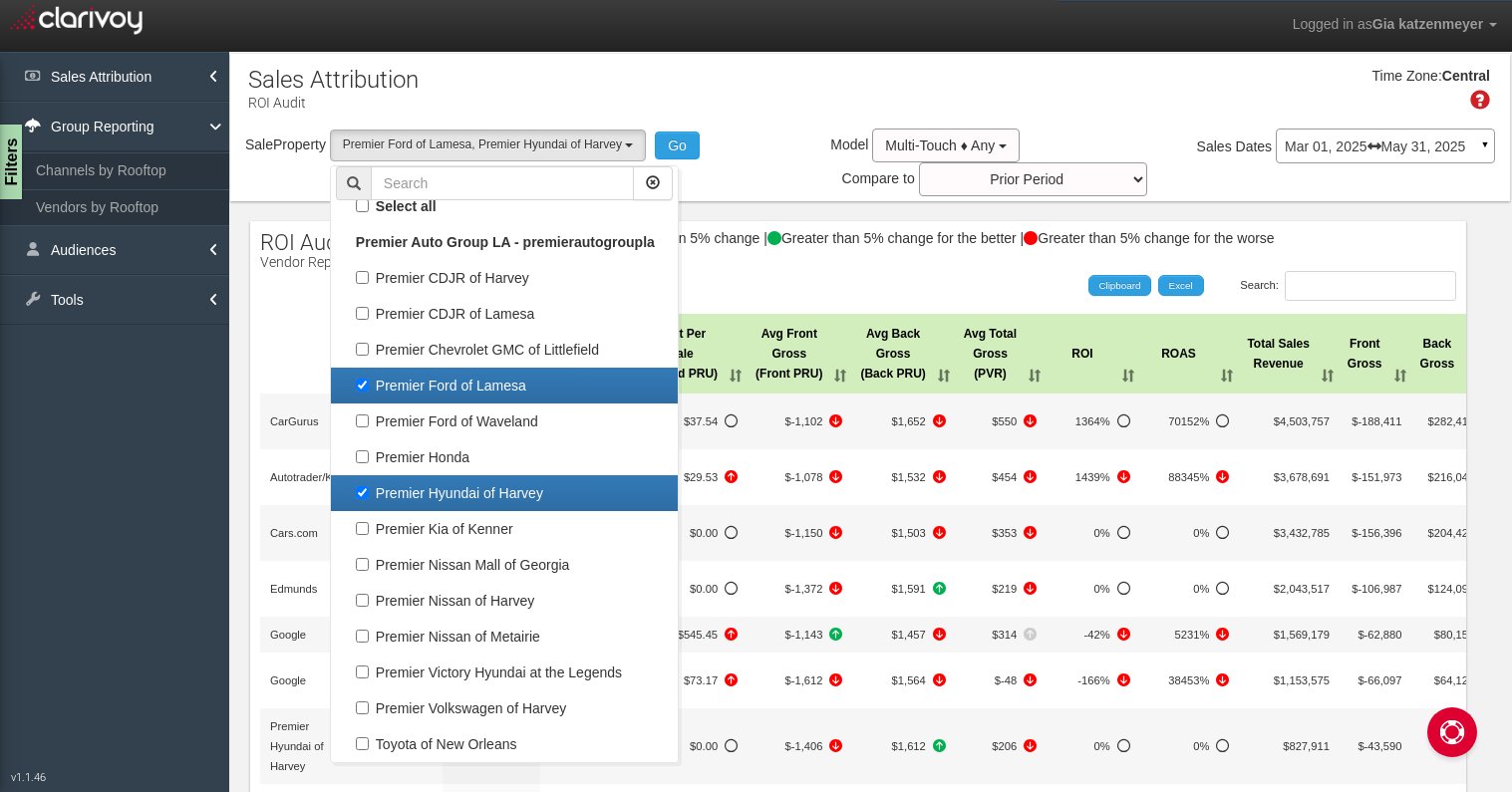 click on "Premier Hyundai of Harvey" at bounding box center [504, 386] 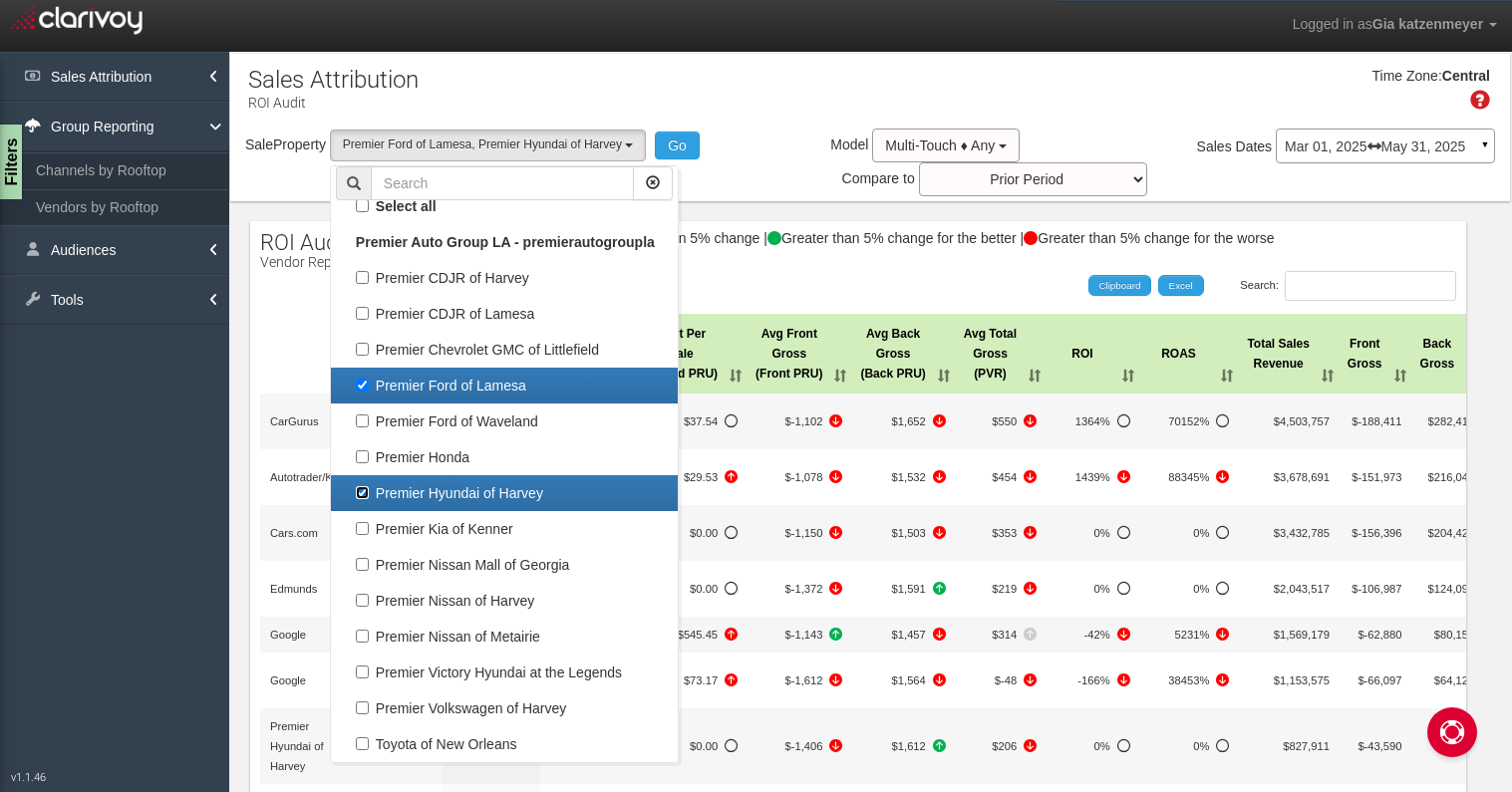 checkbox on "false" 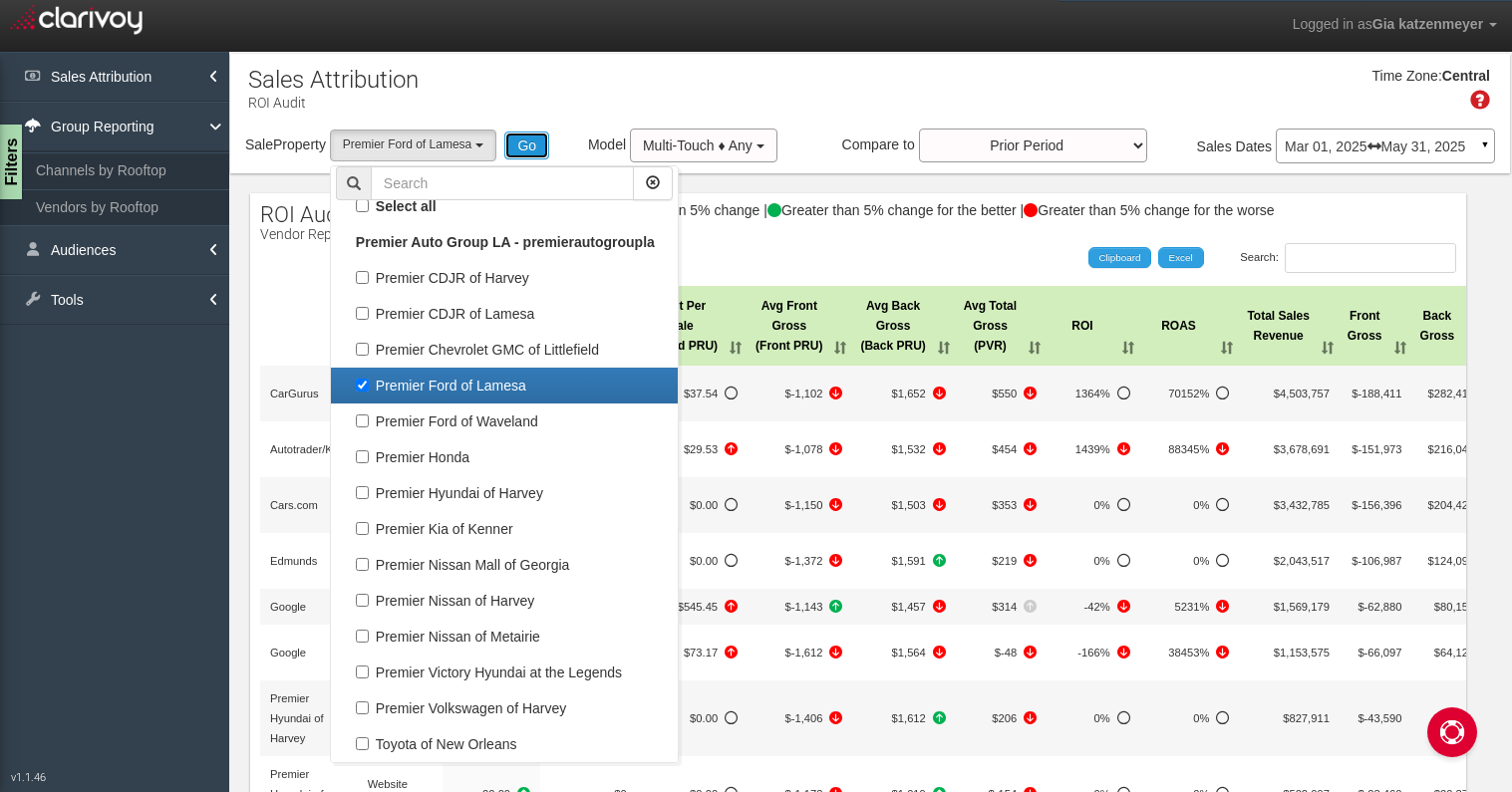 click on "Go" at bounding box center (526, 145) 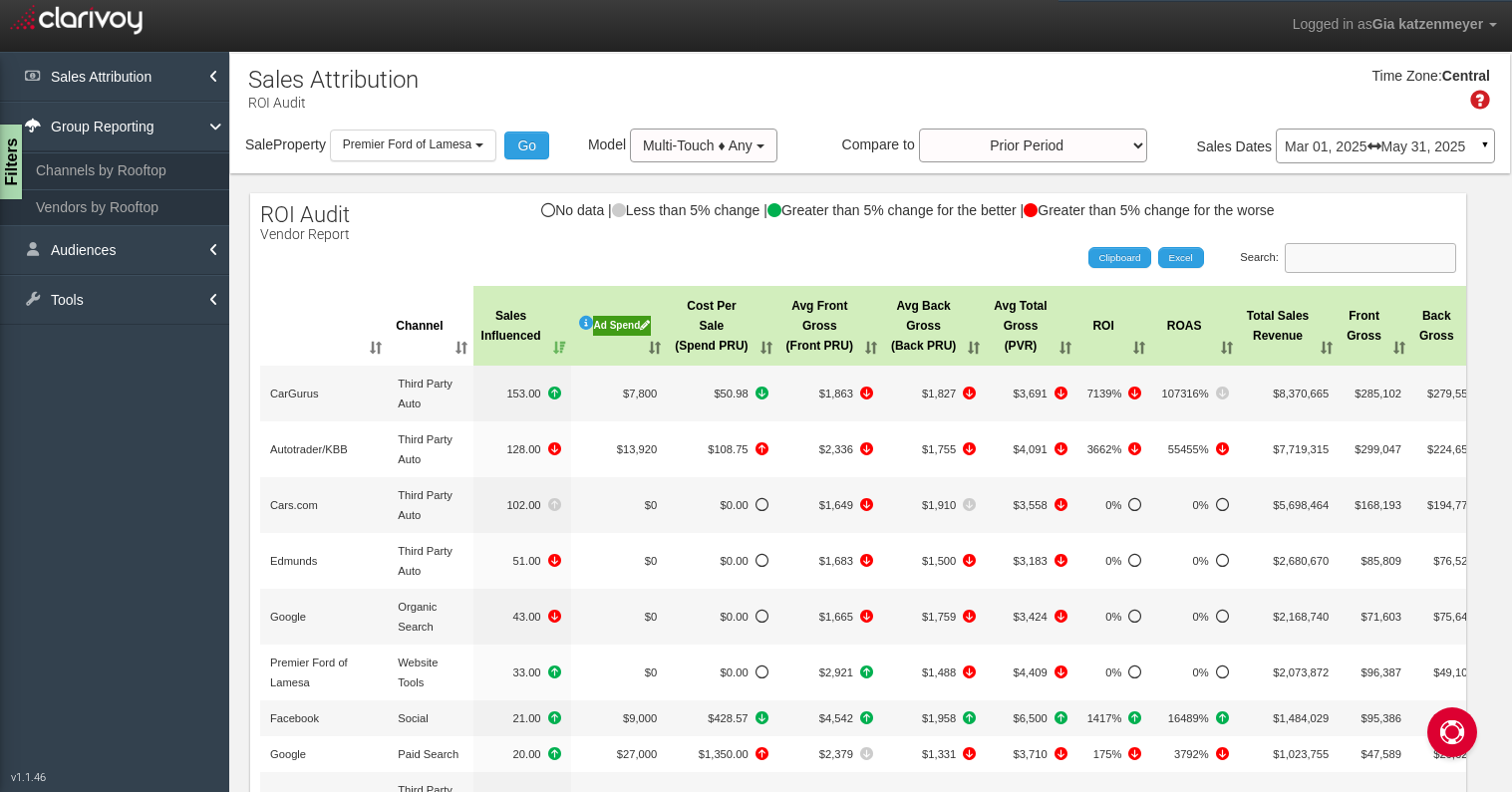 click on "Search:" at bounding box center (1370, 258) 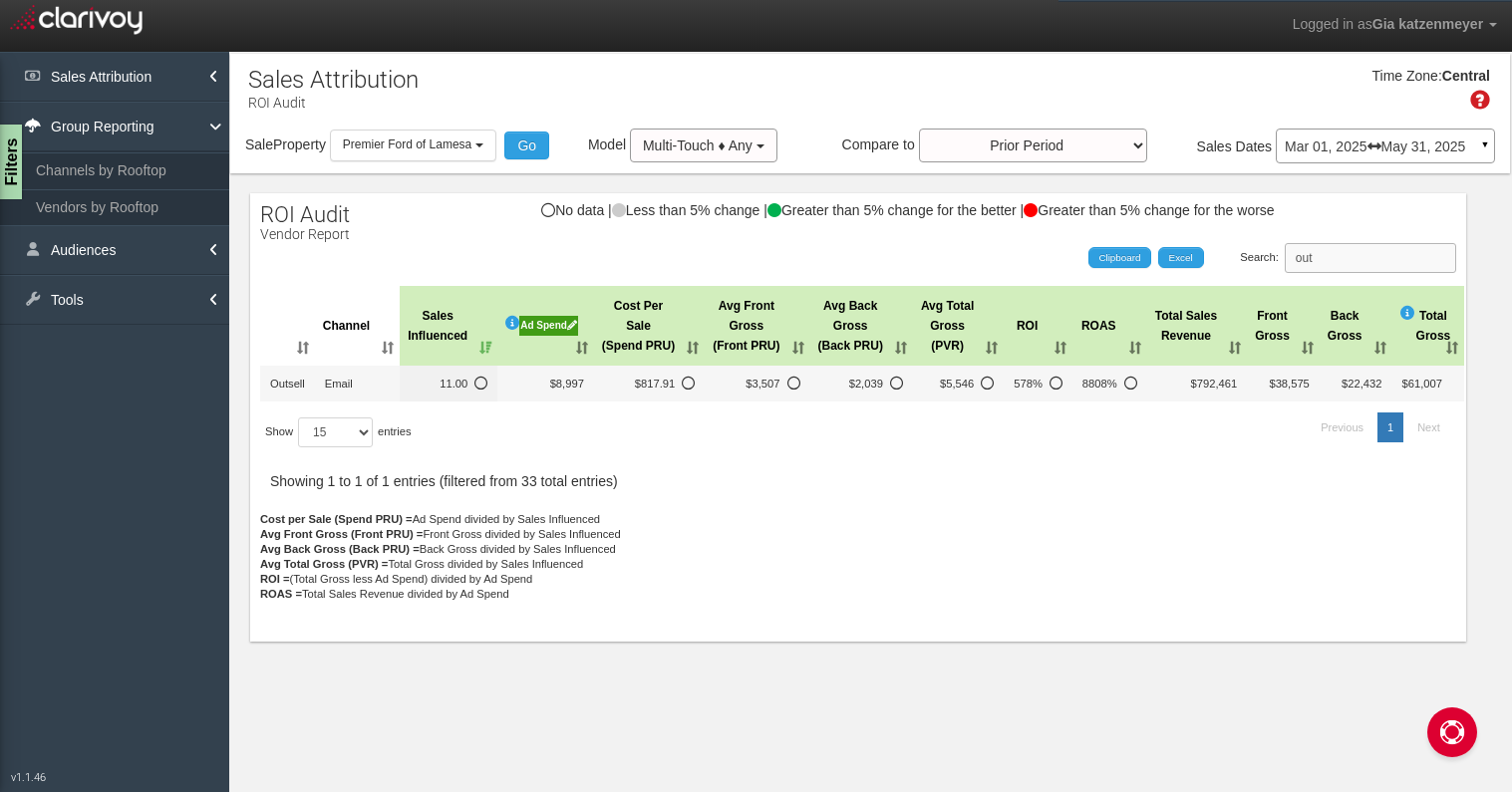 scroll, scrollTop: 0, scrollLeft: 4, axis: horizontal 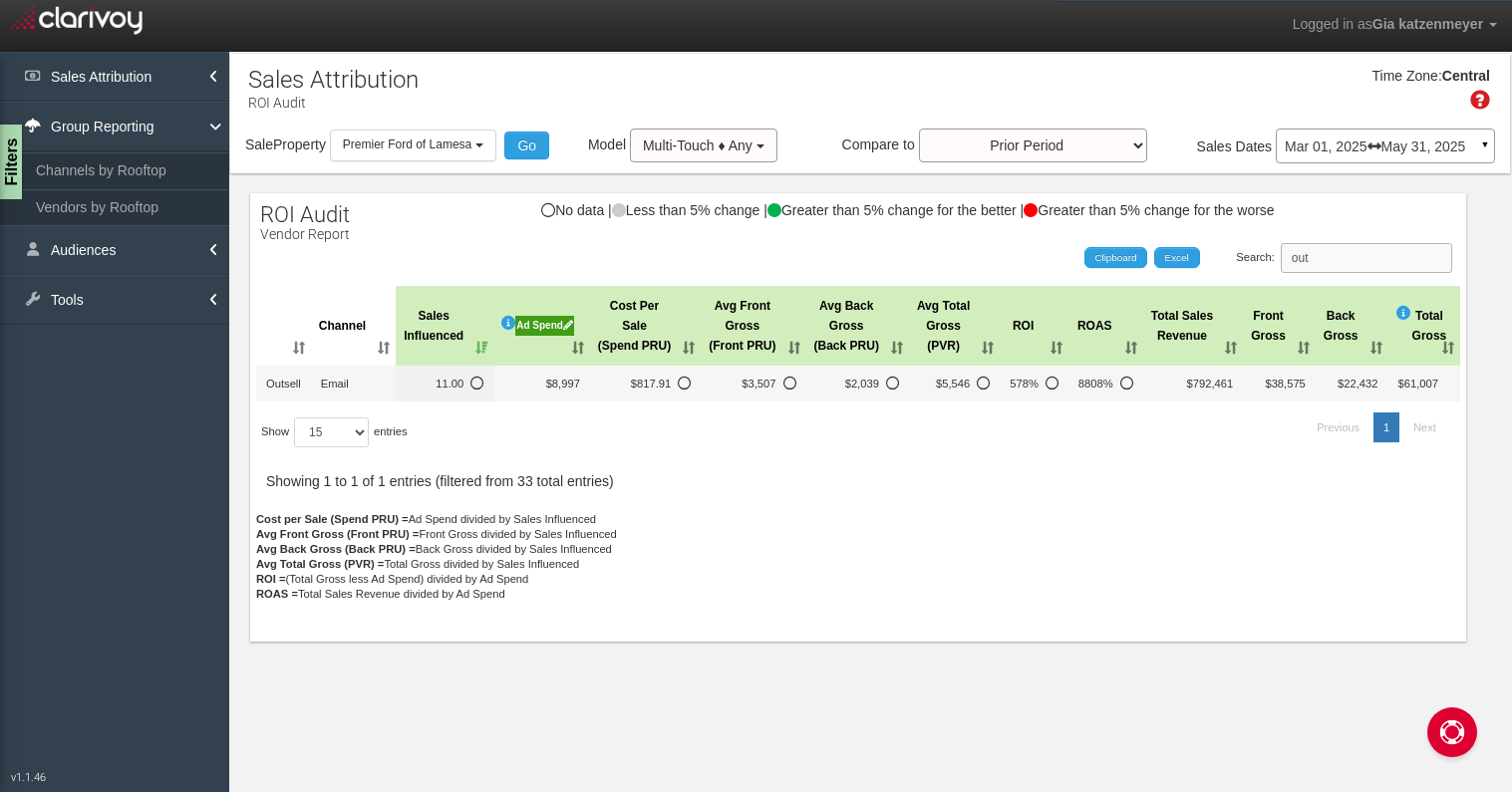 type on "out" 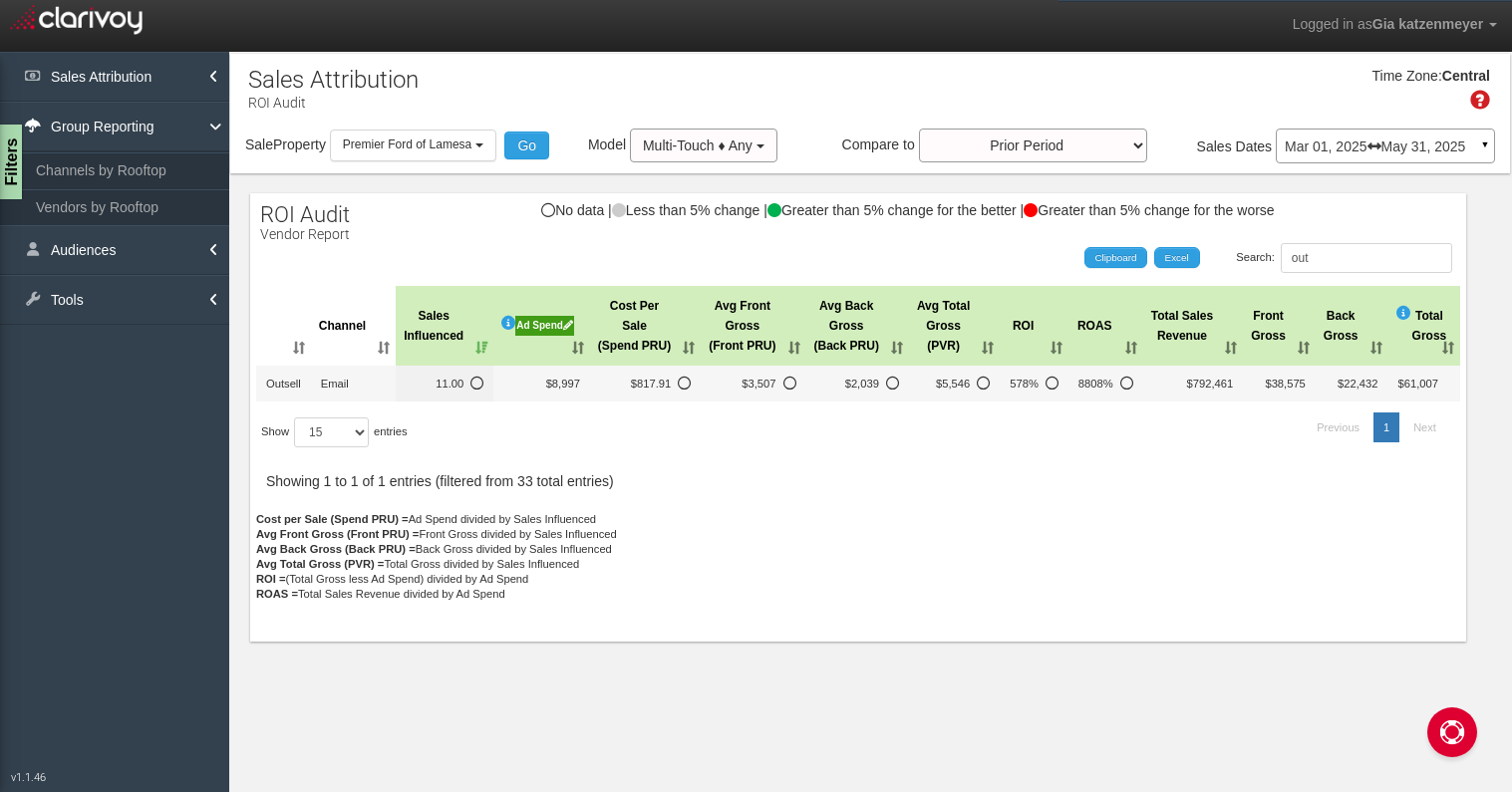 click on "Mar 01, 2025   May 31, 2025" at bounding box center [1385, 146] 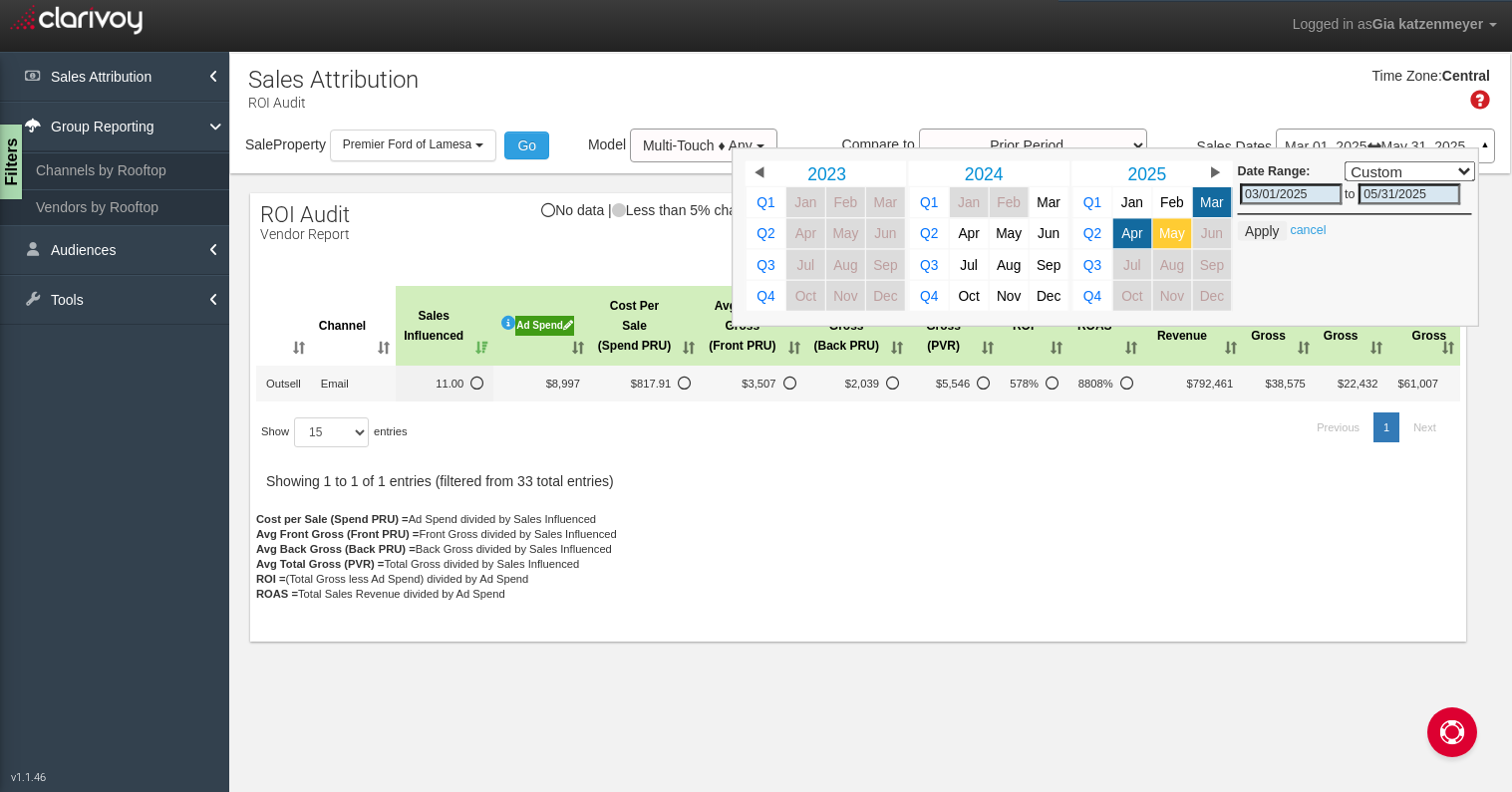 click on "May" at bounding box center [1172, 233] 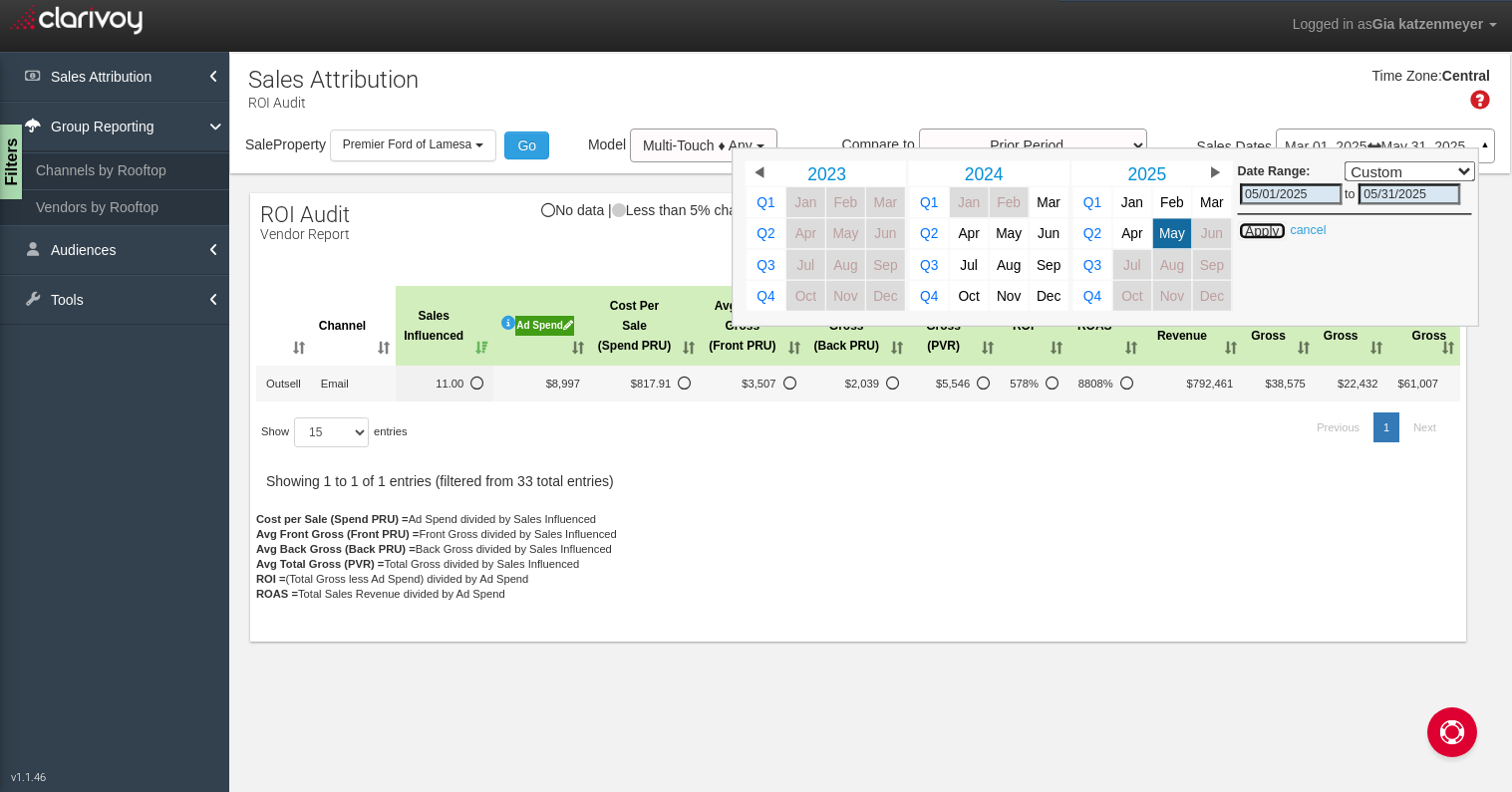 click on "Apply" at bounding box center (1262, 231) 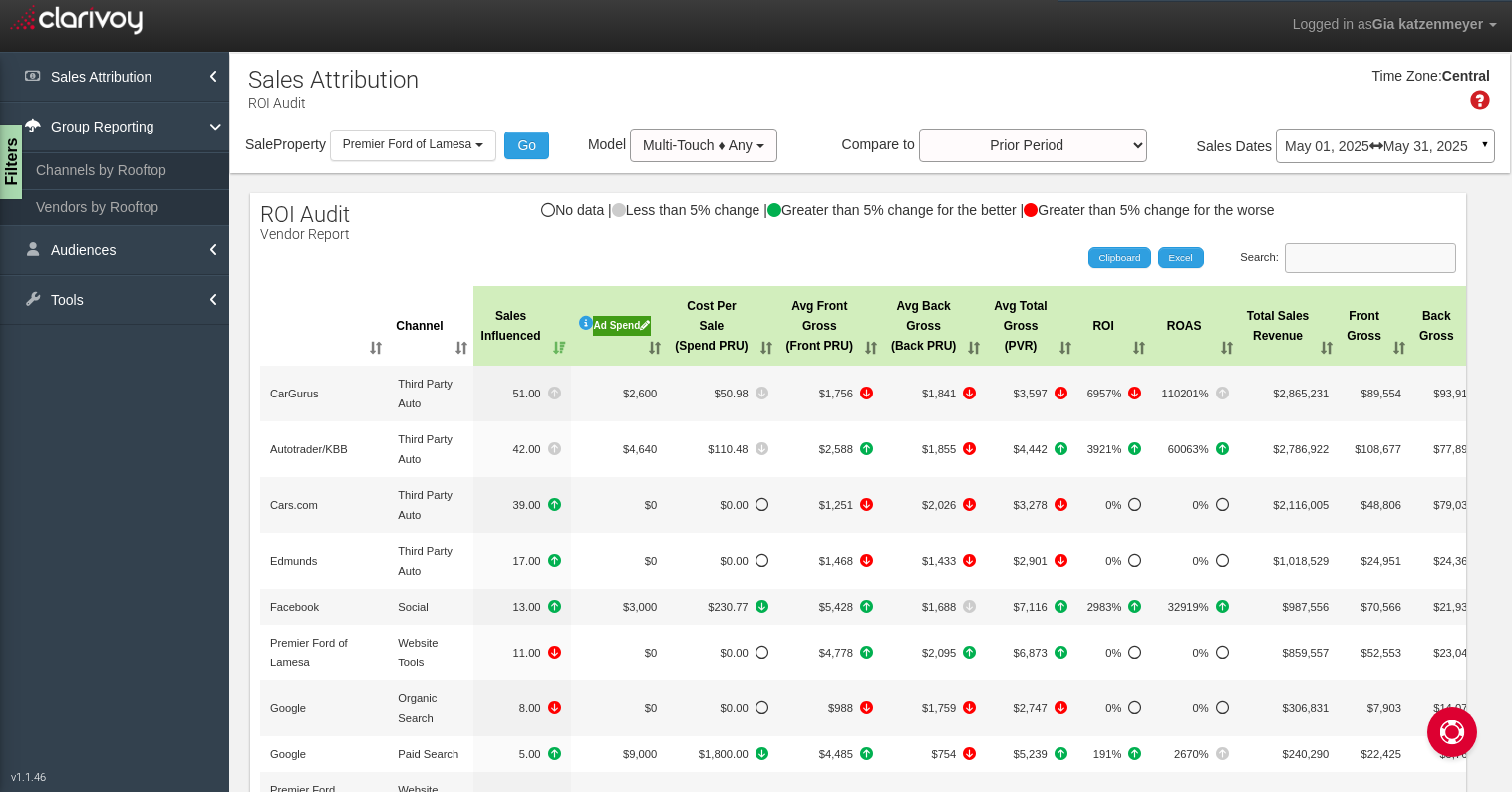 click on "Search:" at bounding box center [1370, 258] 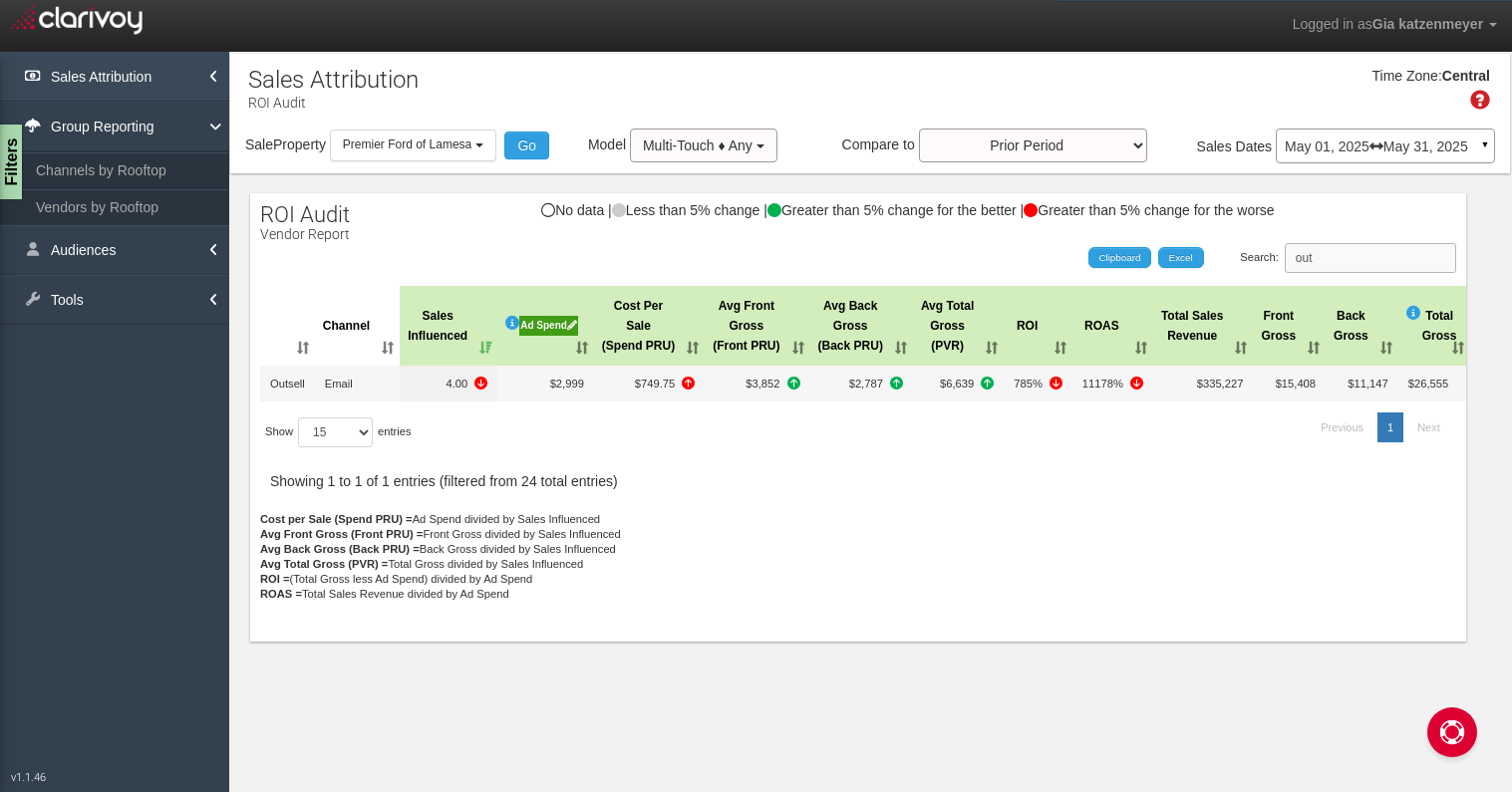 type on "out" 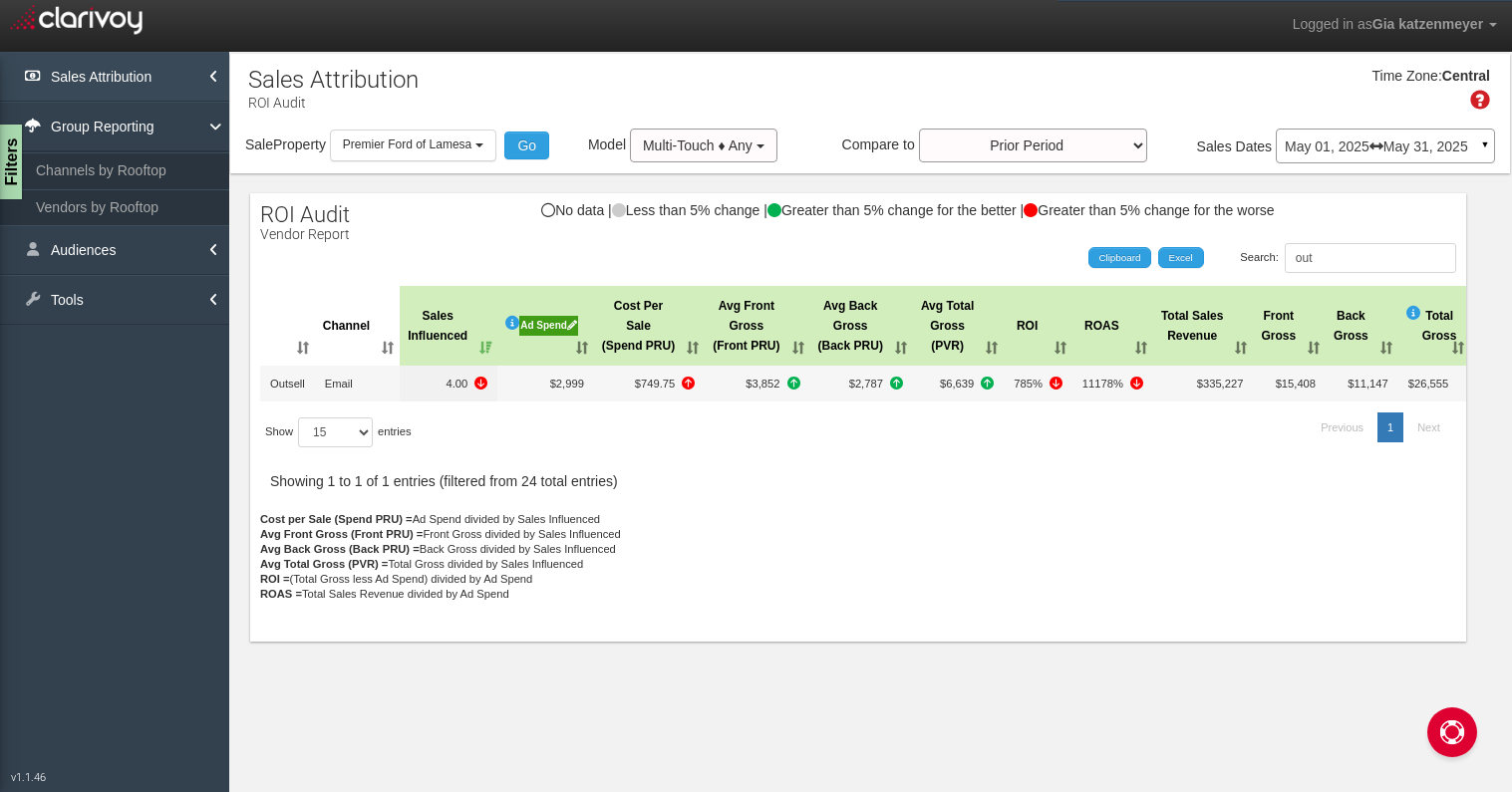click on "Sales Attribution" at bounding box center (115, 77) 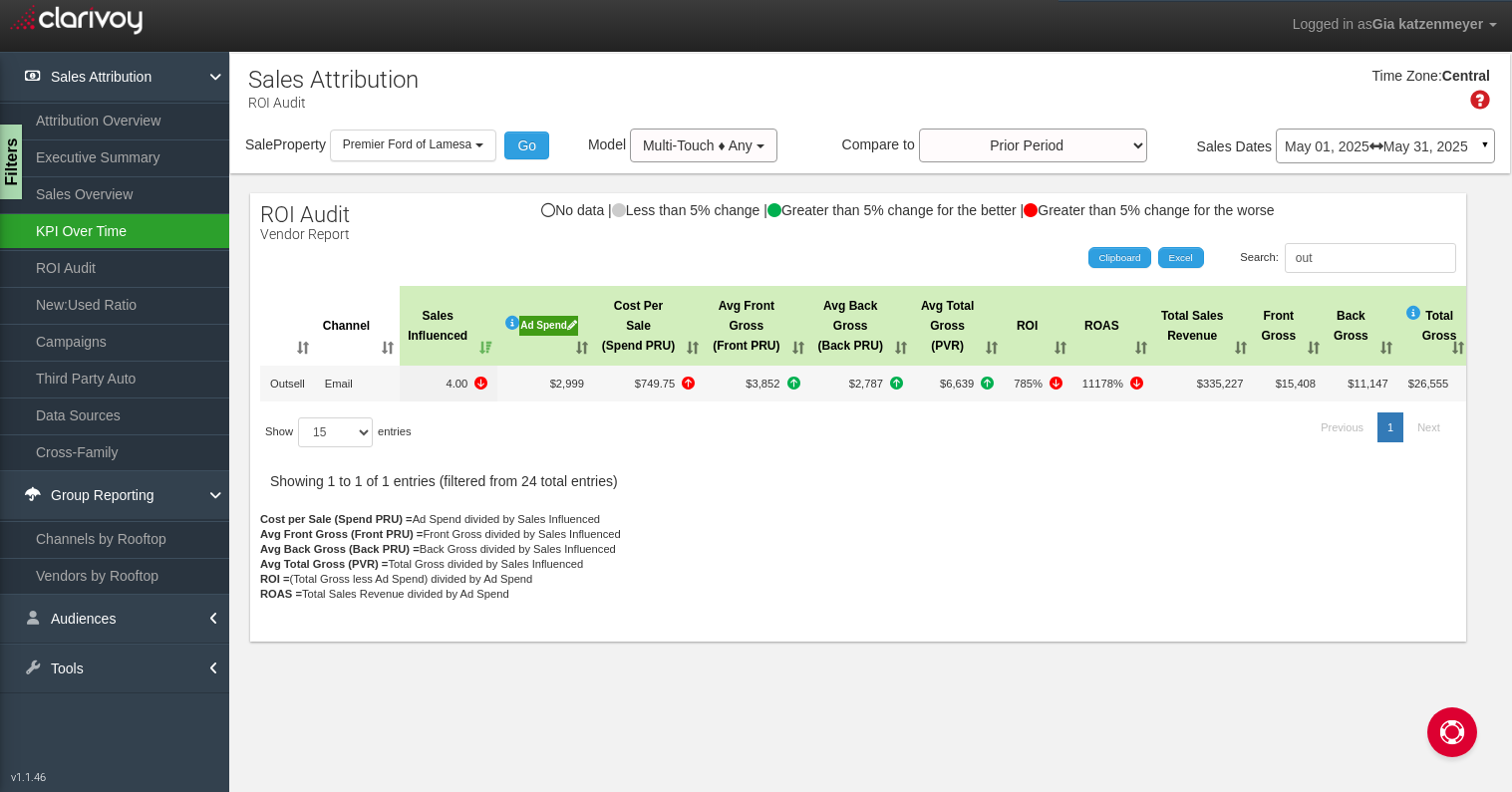 click on "KPI Over Time" at bounding box center (115, 231) 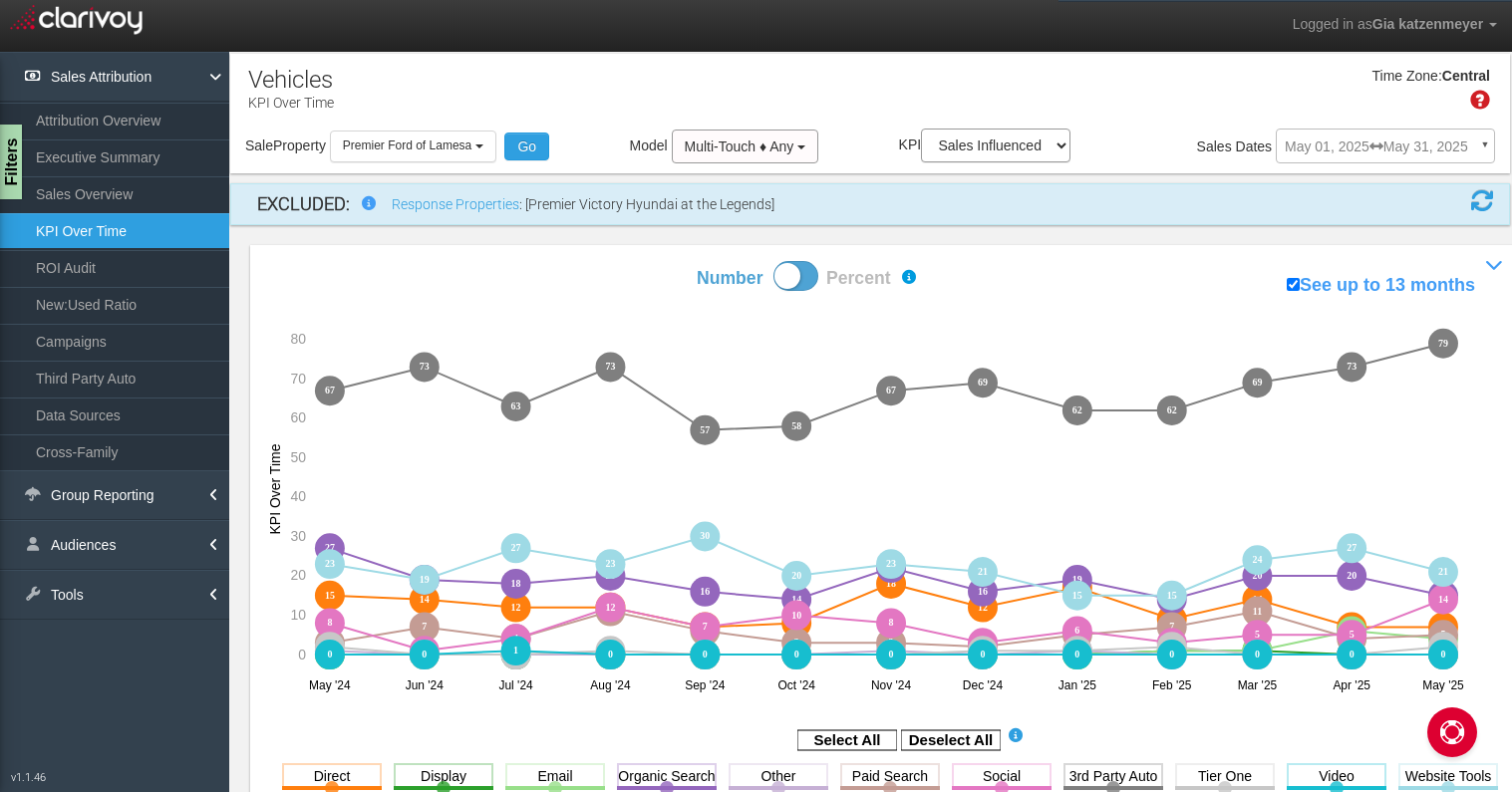 scroll, scrollTop: 127, scrollLeft: 0, axis: vertical 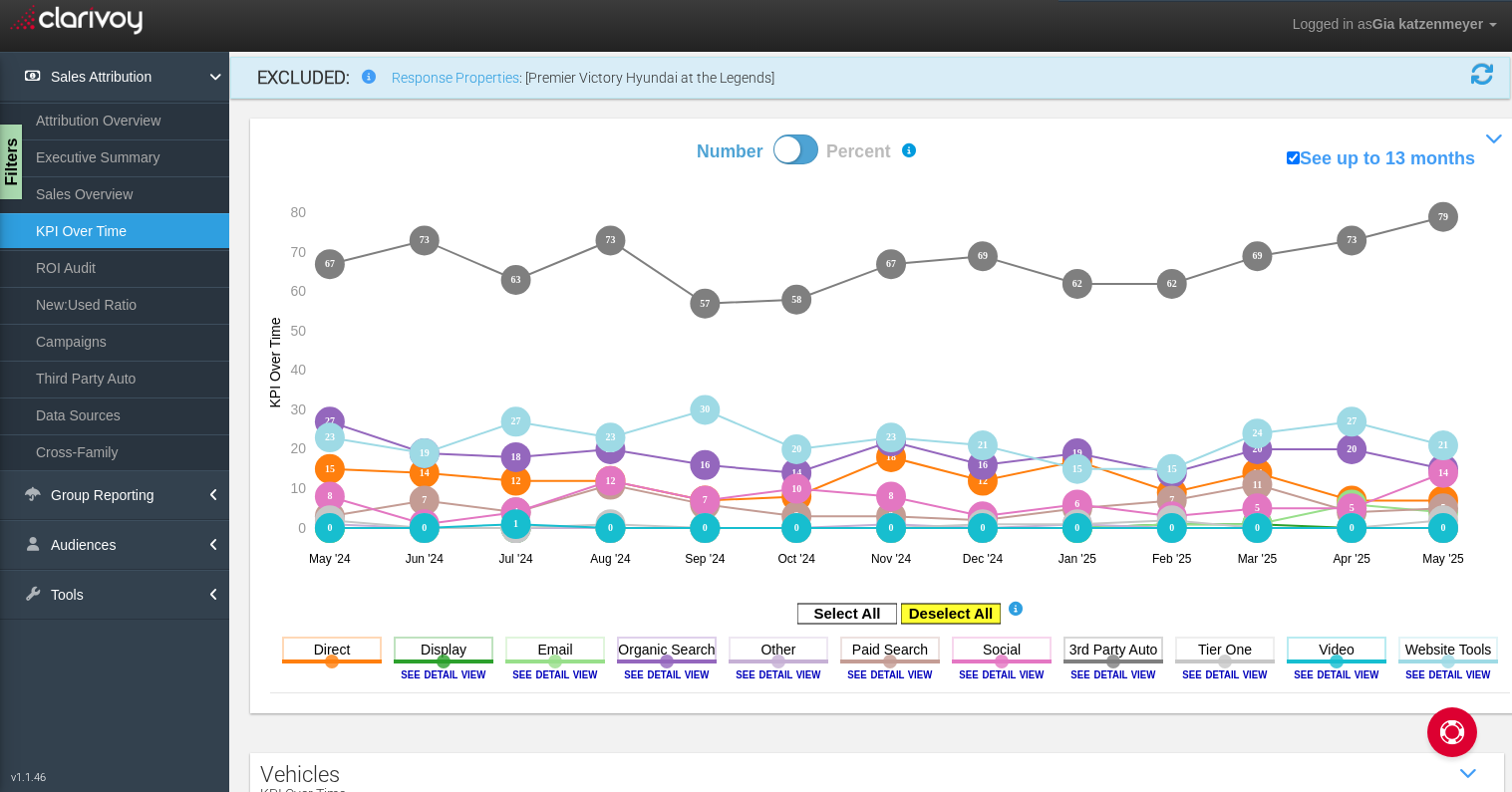 click at bounding box center (951, 614) 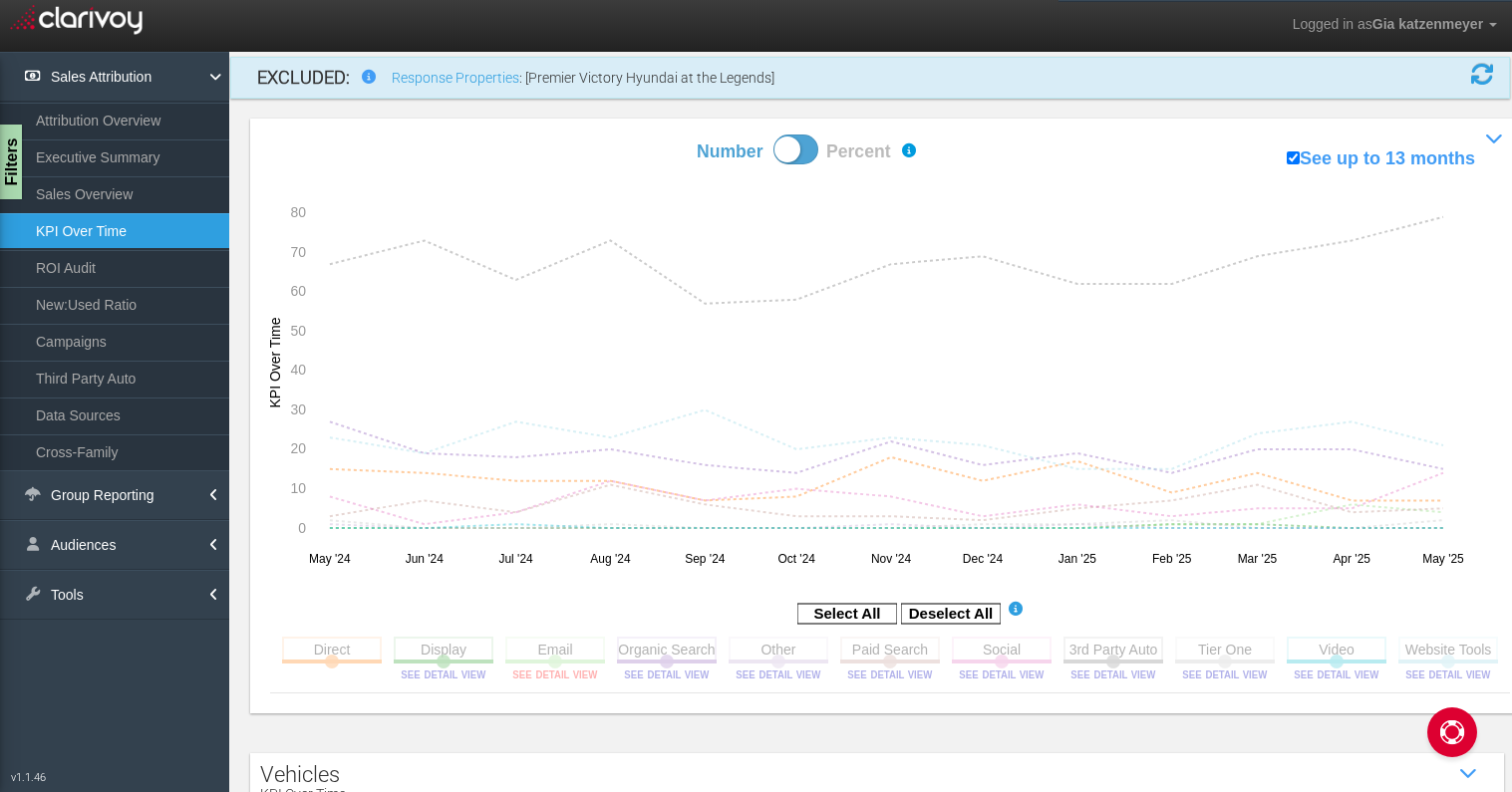 click at bounding box center [555, 674] 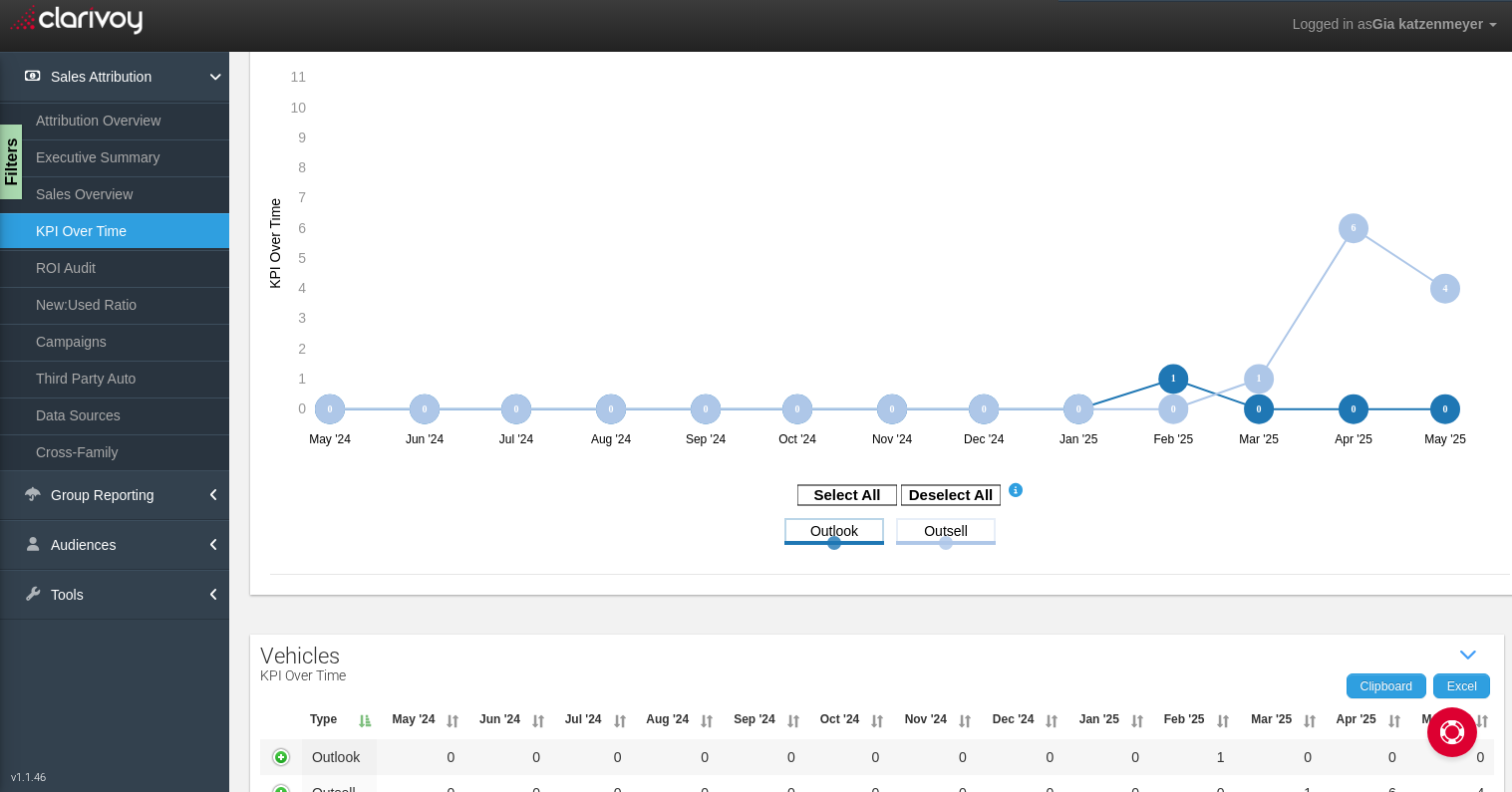 scroll, scrollTop: 270, scrollLeft: 0, axis: vertical 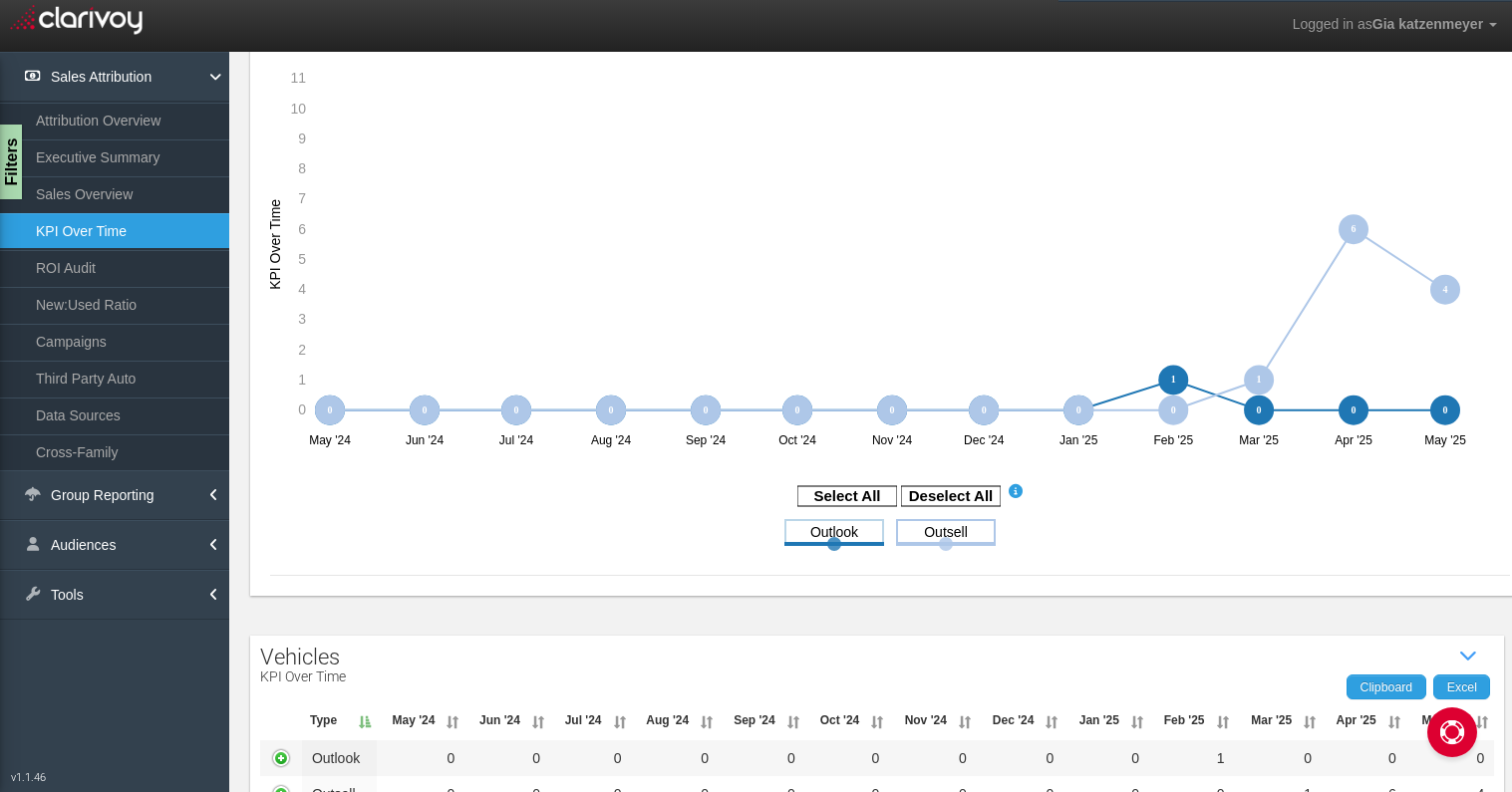 click at bounding box center [946, 531] 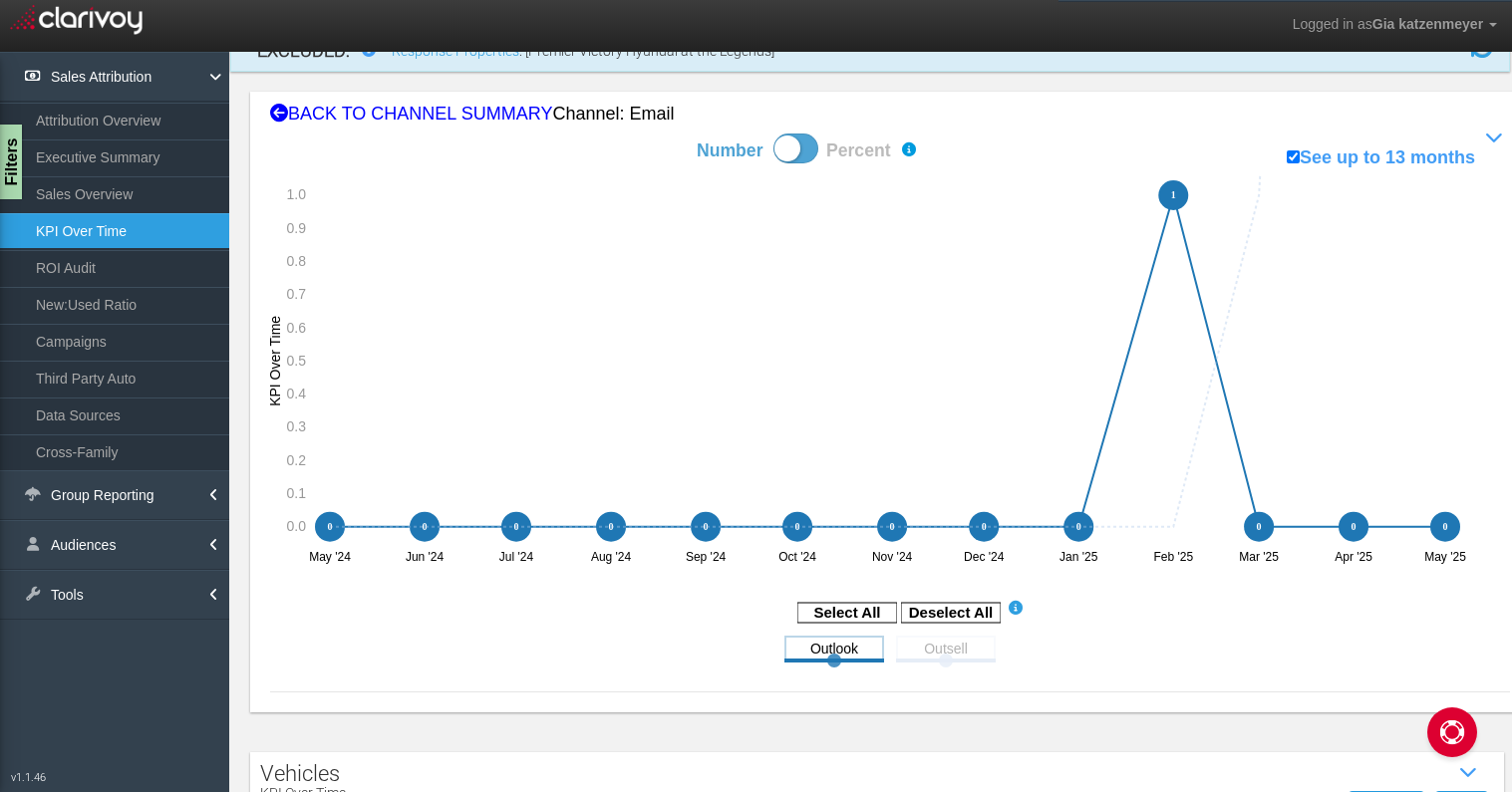 scroll, scrollTop: 151, scrollLeft: 0, axis: vertical 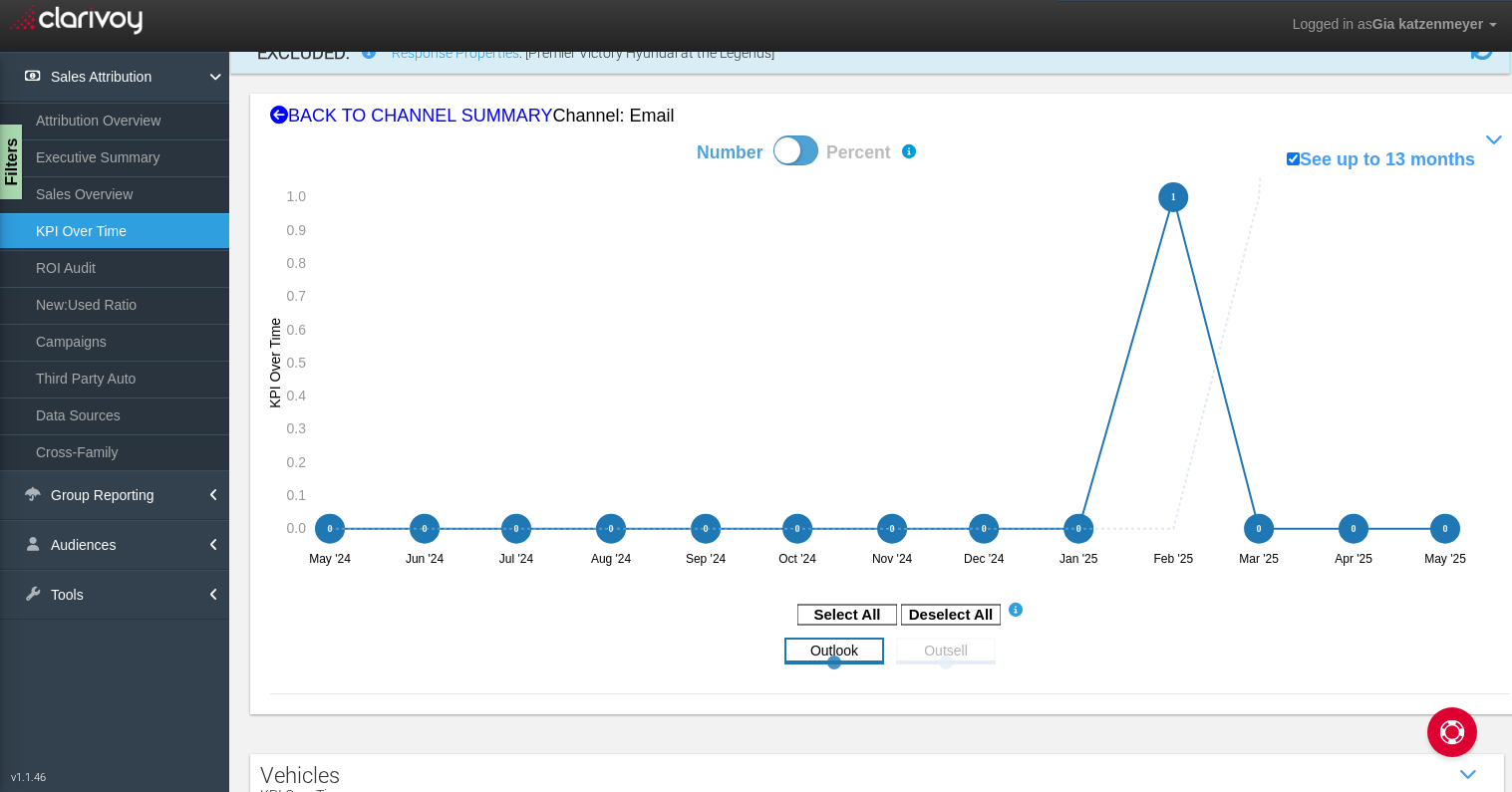 click at bounding box center (834, 650) 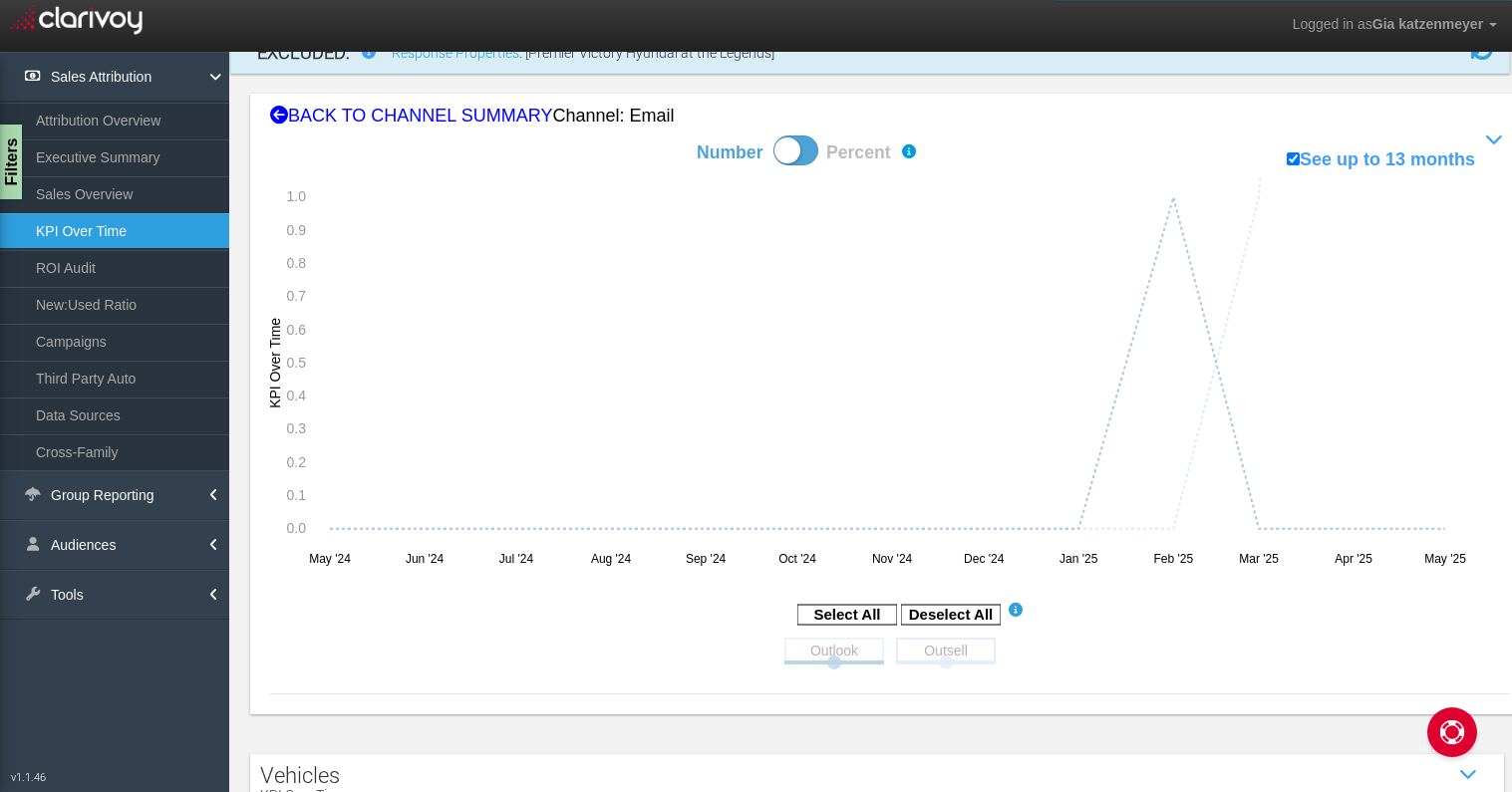 click at bounding box center (946, 650) 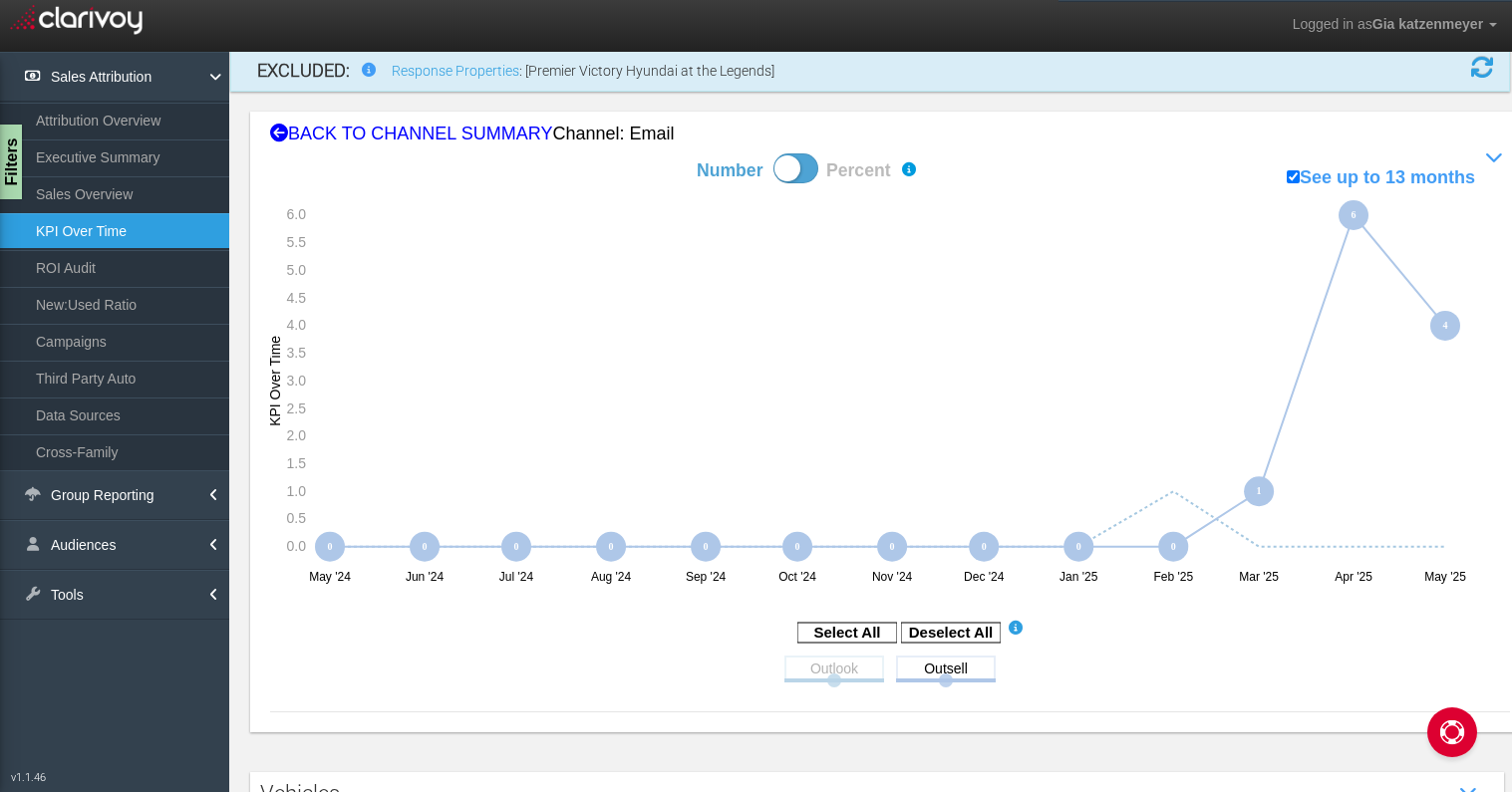 scroll, scrollTop: 0, scrollLeft: 0, axis: both 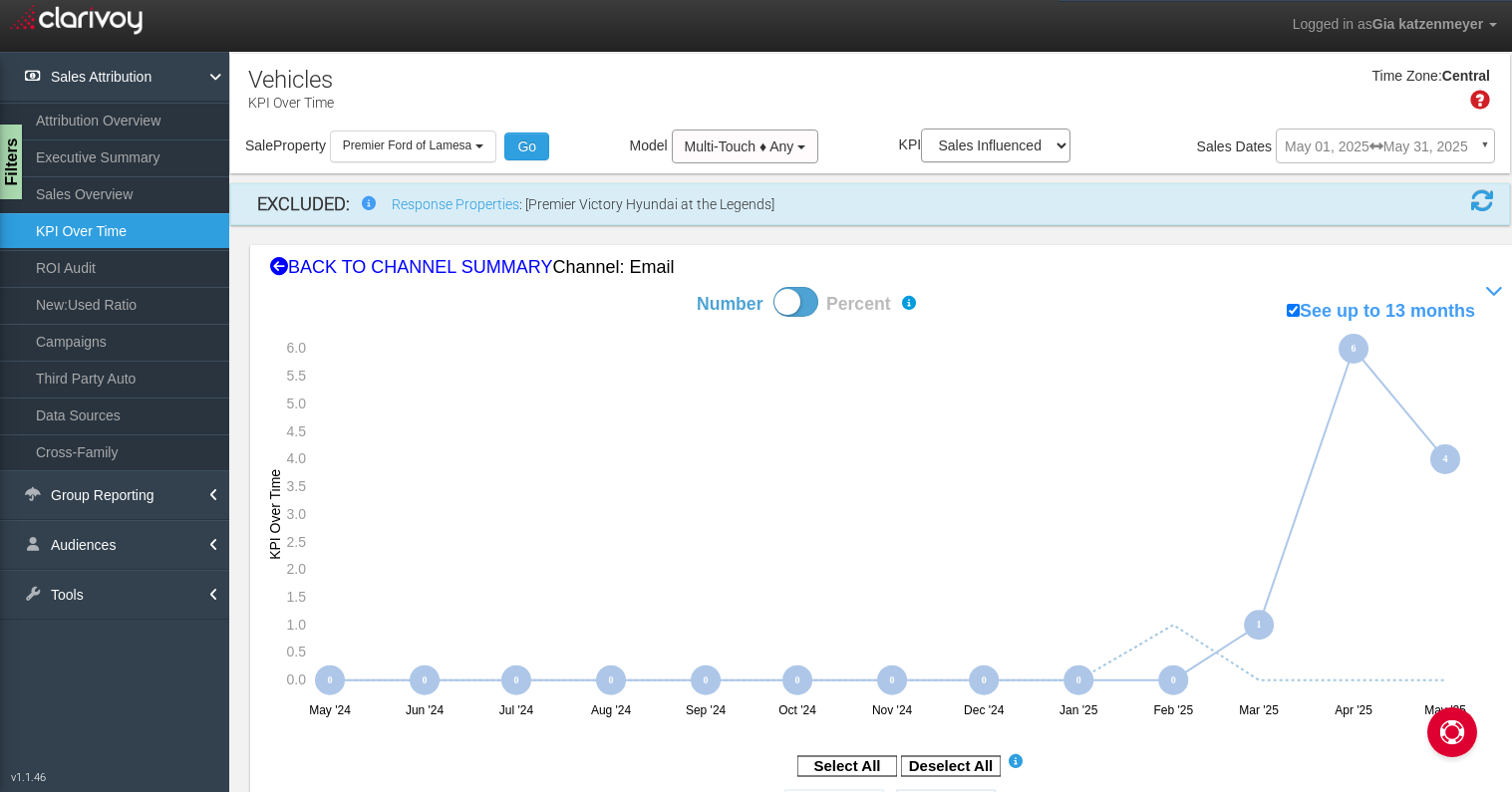 click at bounding box center [1482, 200] 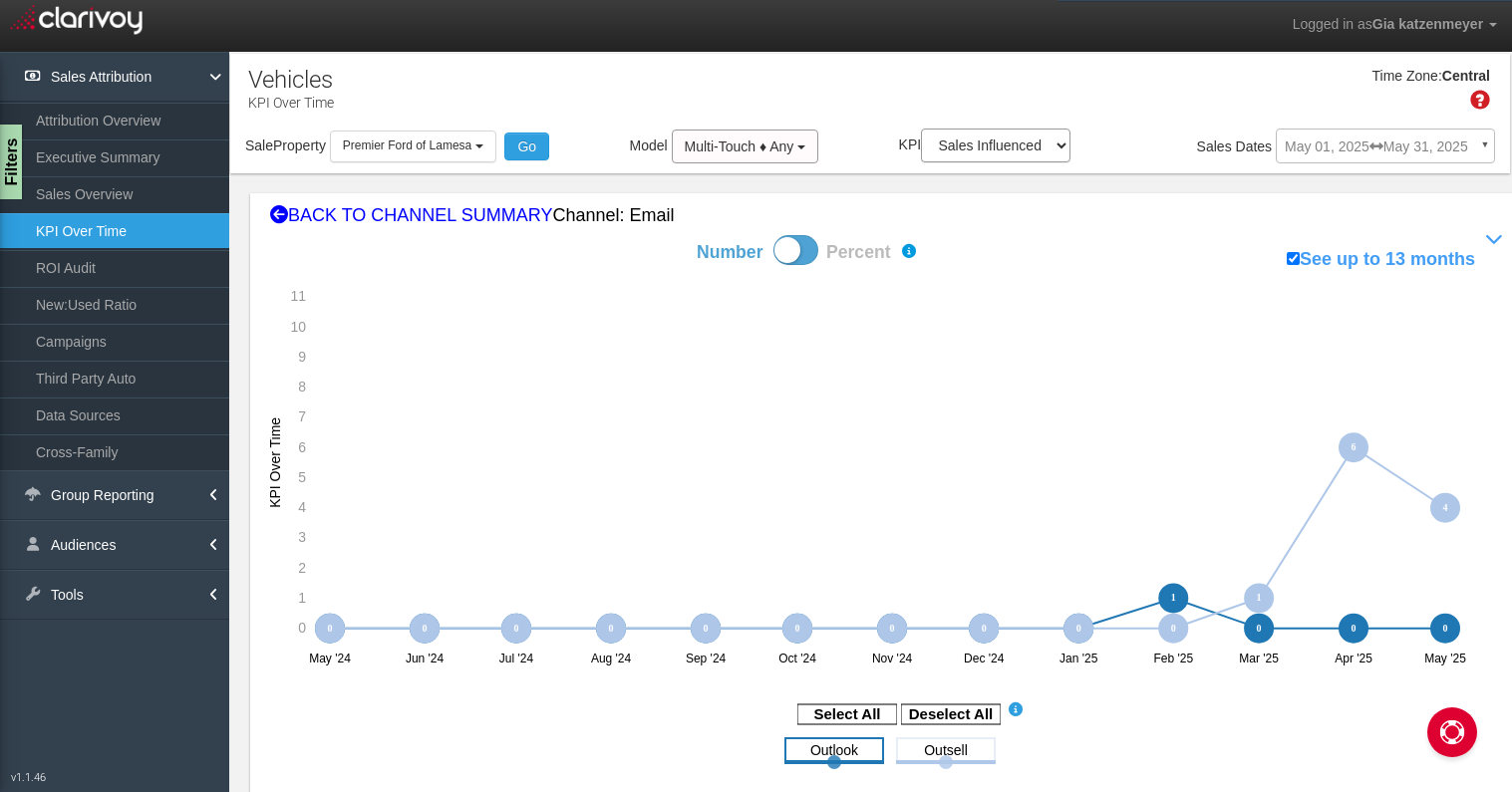 click at bounding box center [834, 749] 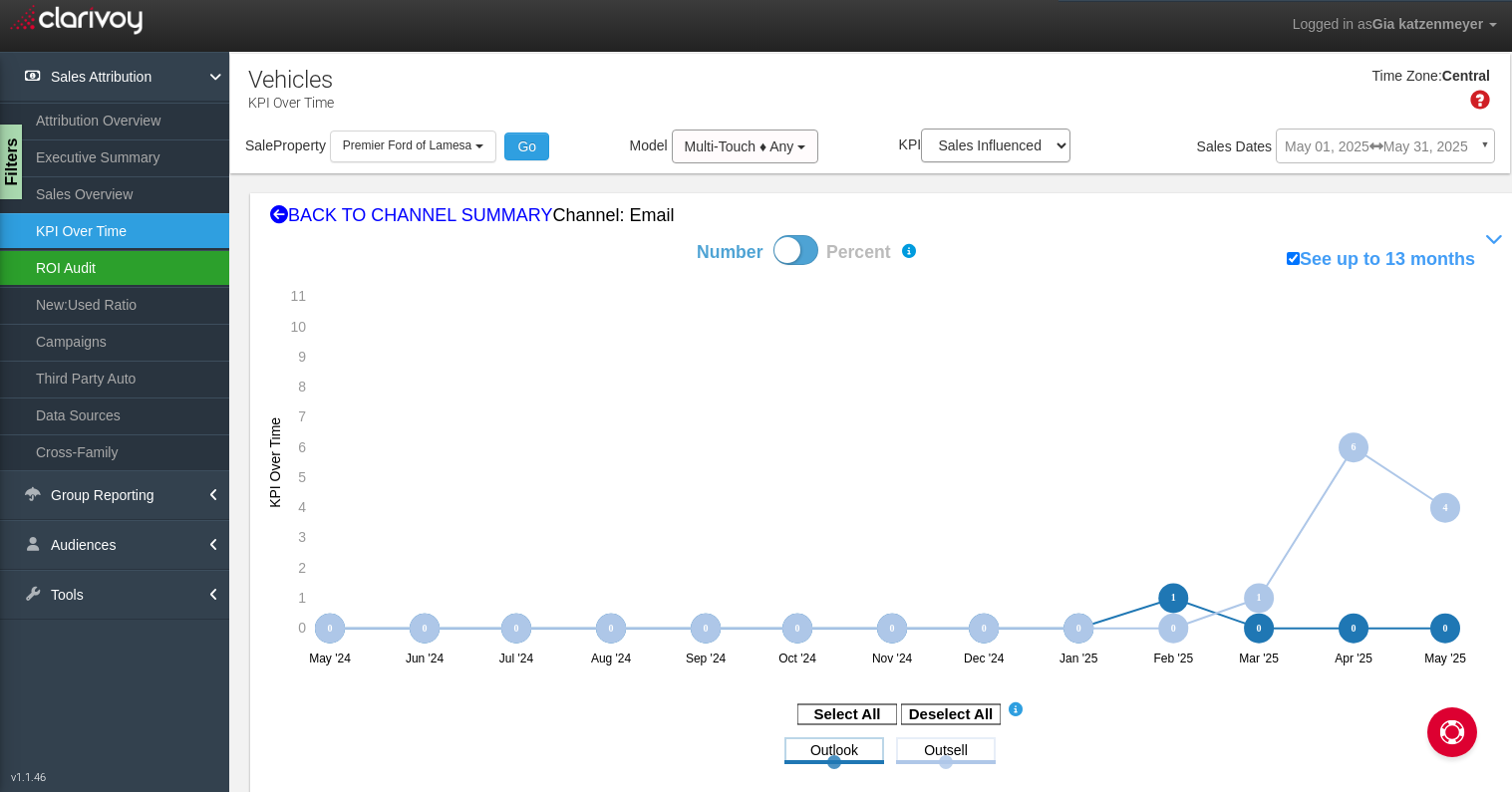 click on "ROI Audit" at bounding box center (115, 268) 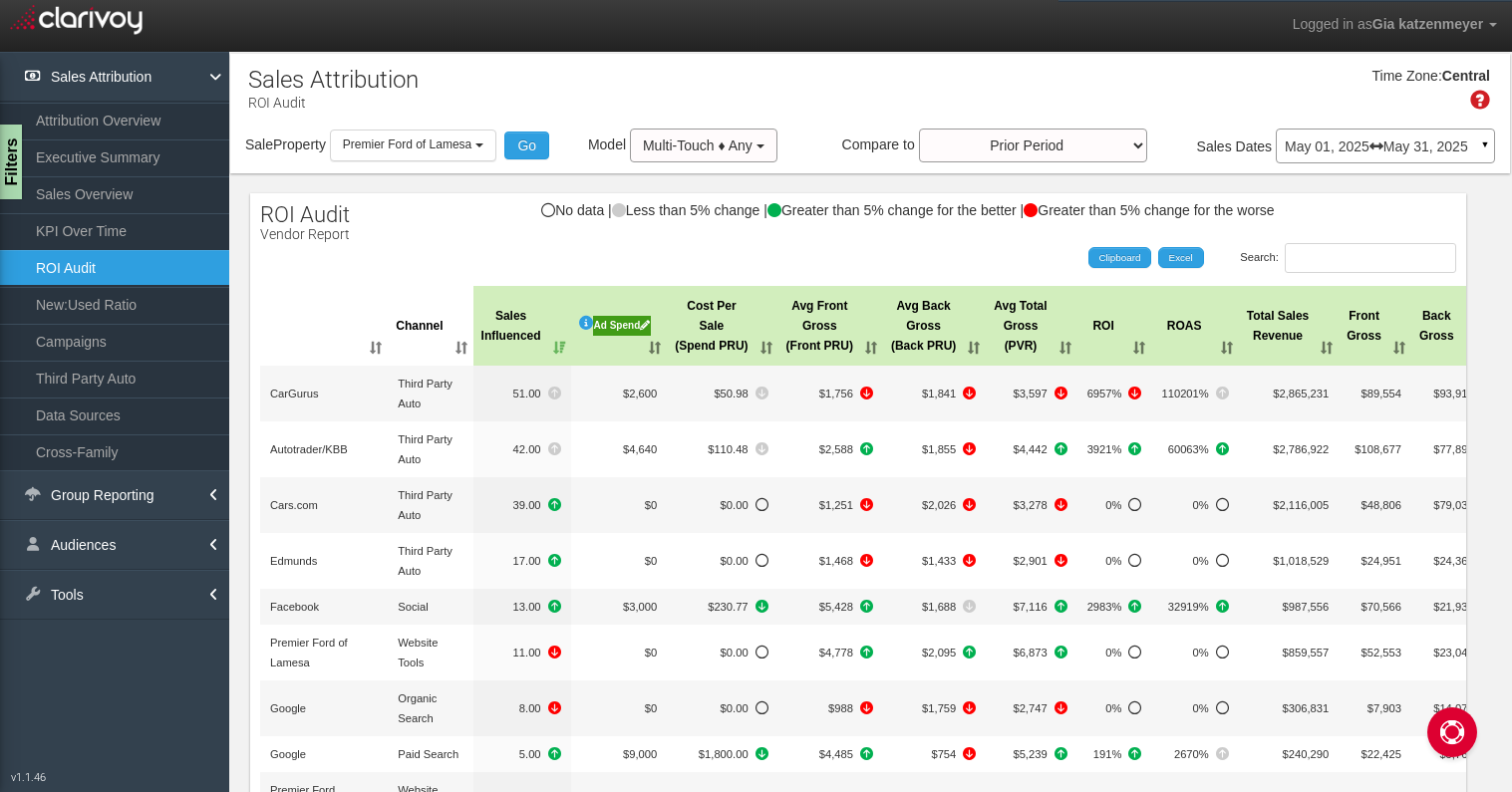 click on "May 01, 2025   May 31, 2025
▼" at bounding box center (1385, 145) 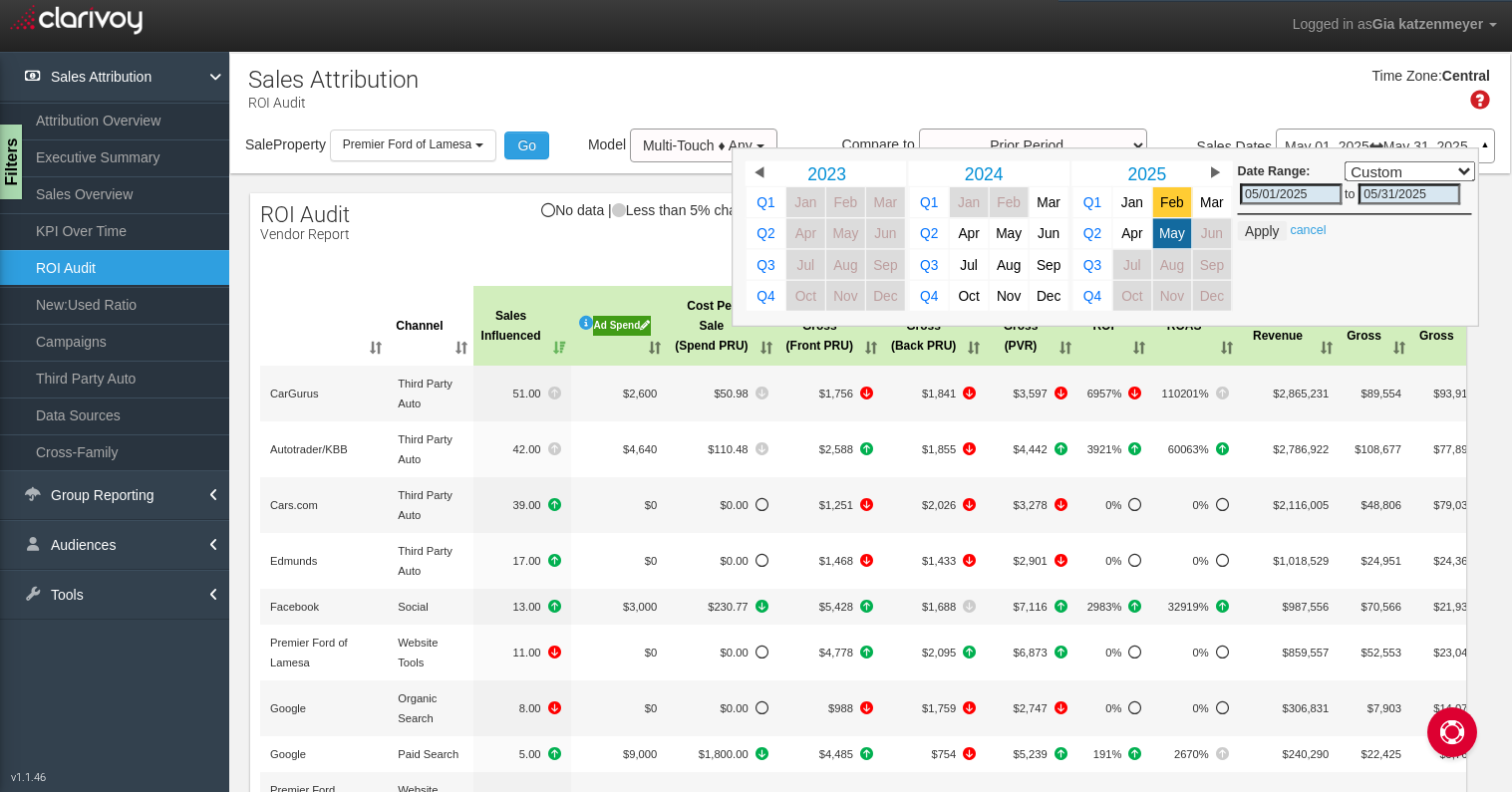 click on "Feb" at bounding box center [1172, 202] 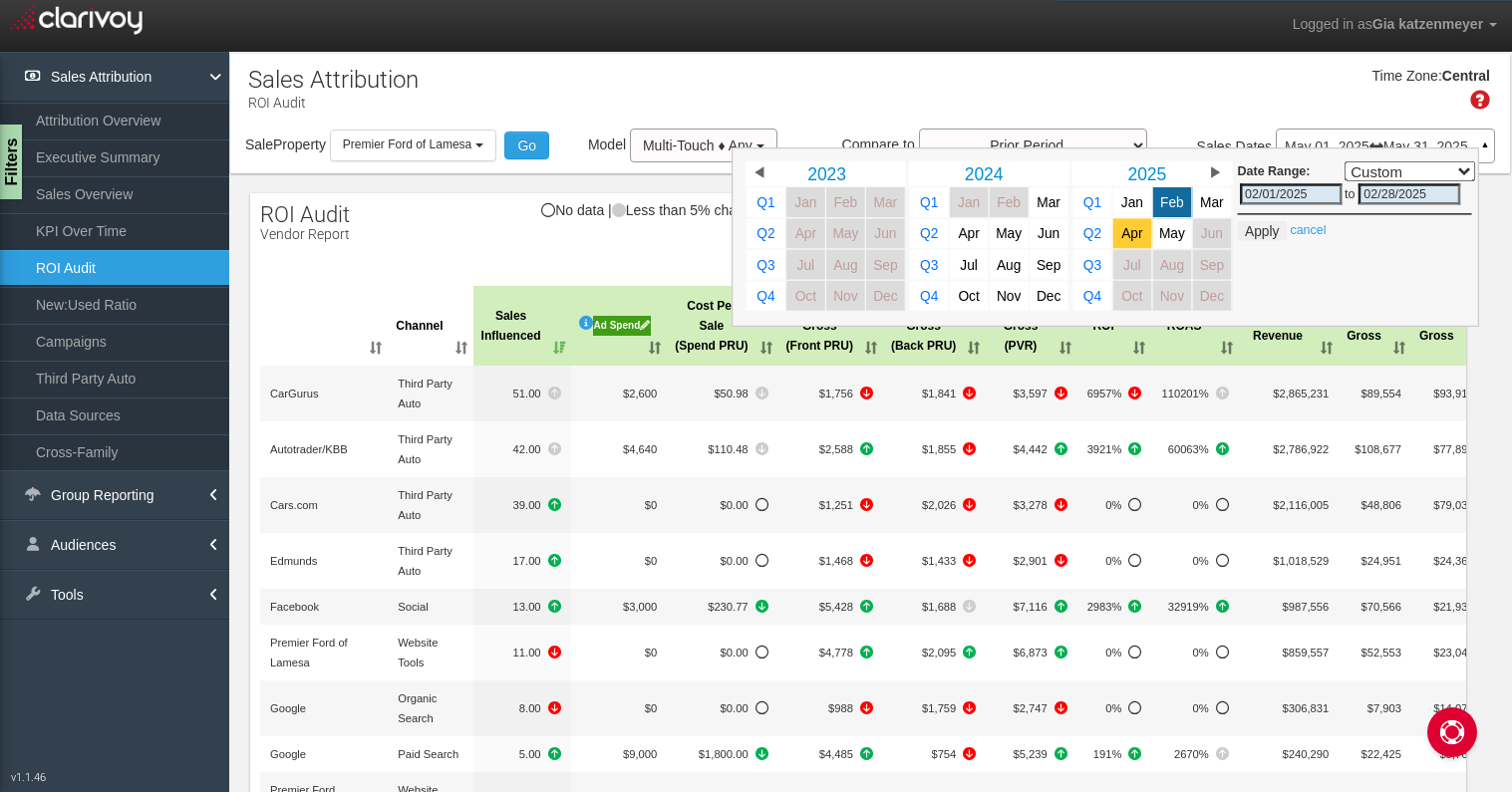 click on "Apr" at bounding box center (1131, 233) 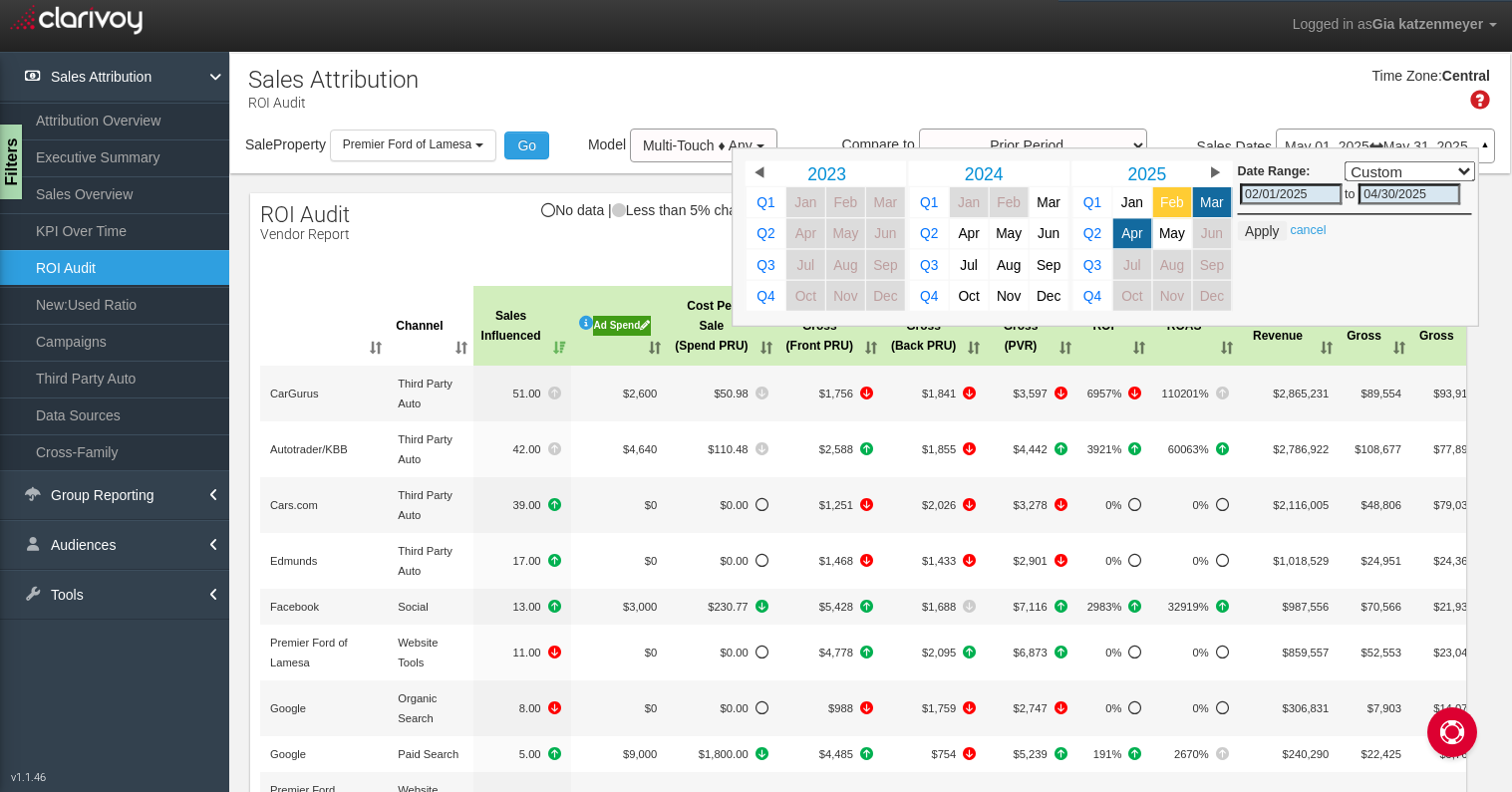 click on "Feb" at bounding box center (1172, 202) 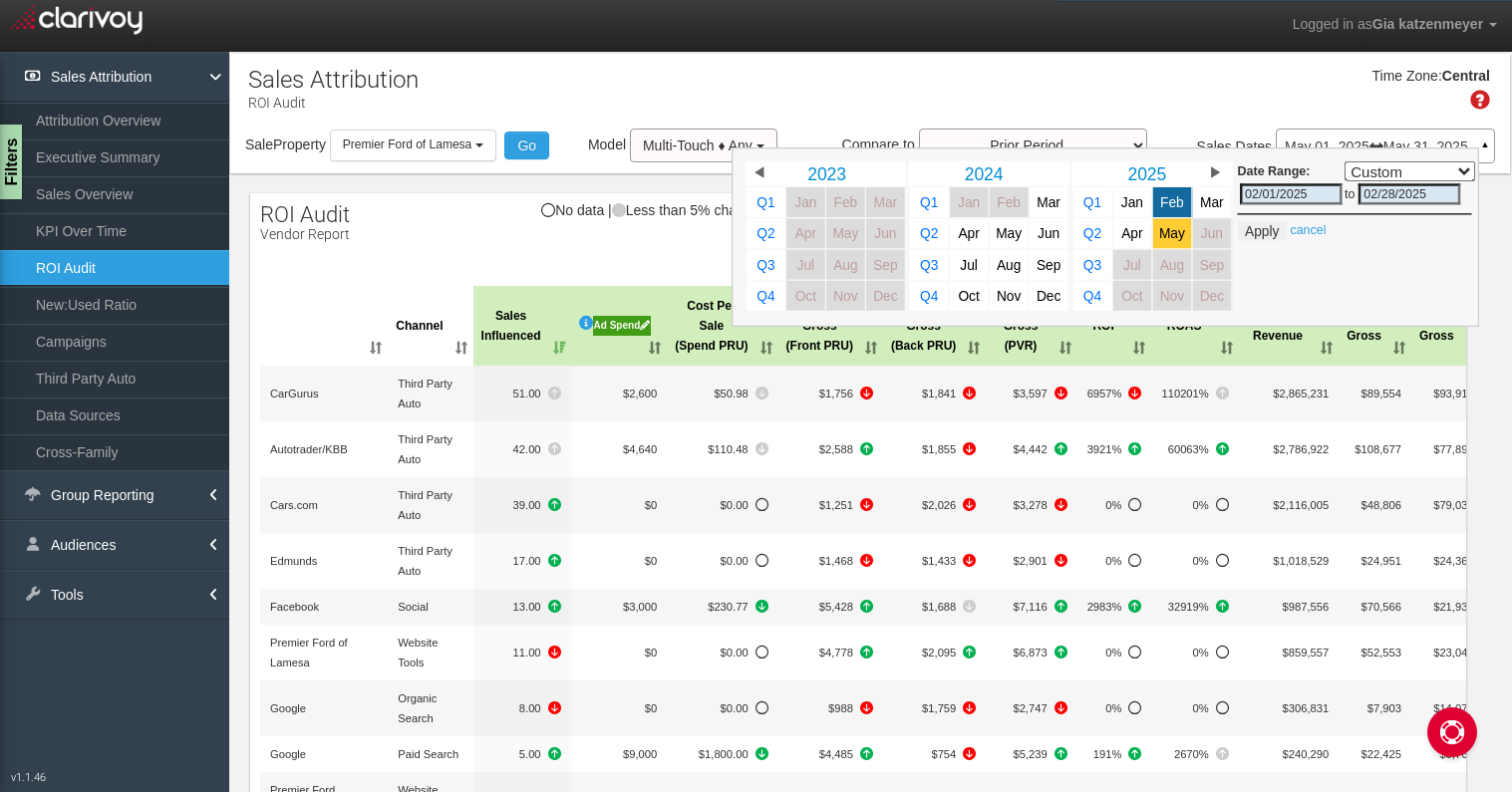 click on "May" at bounding box center (1172, 233) 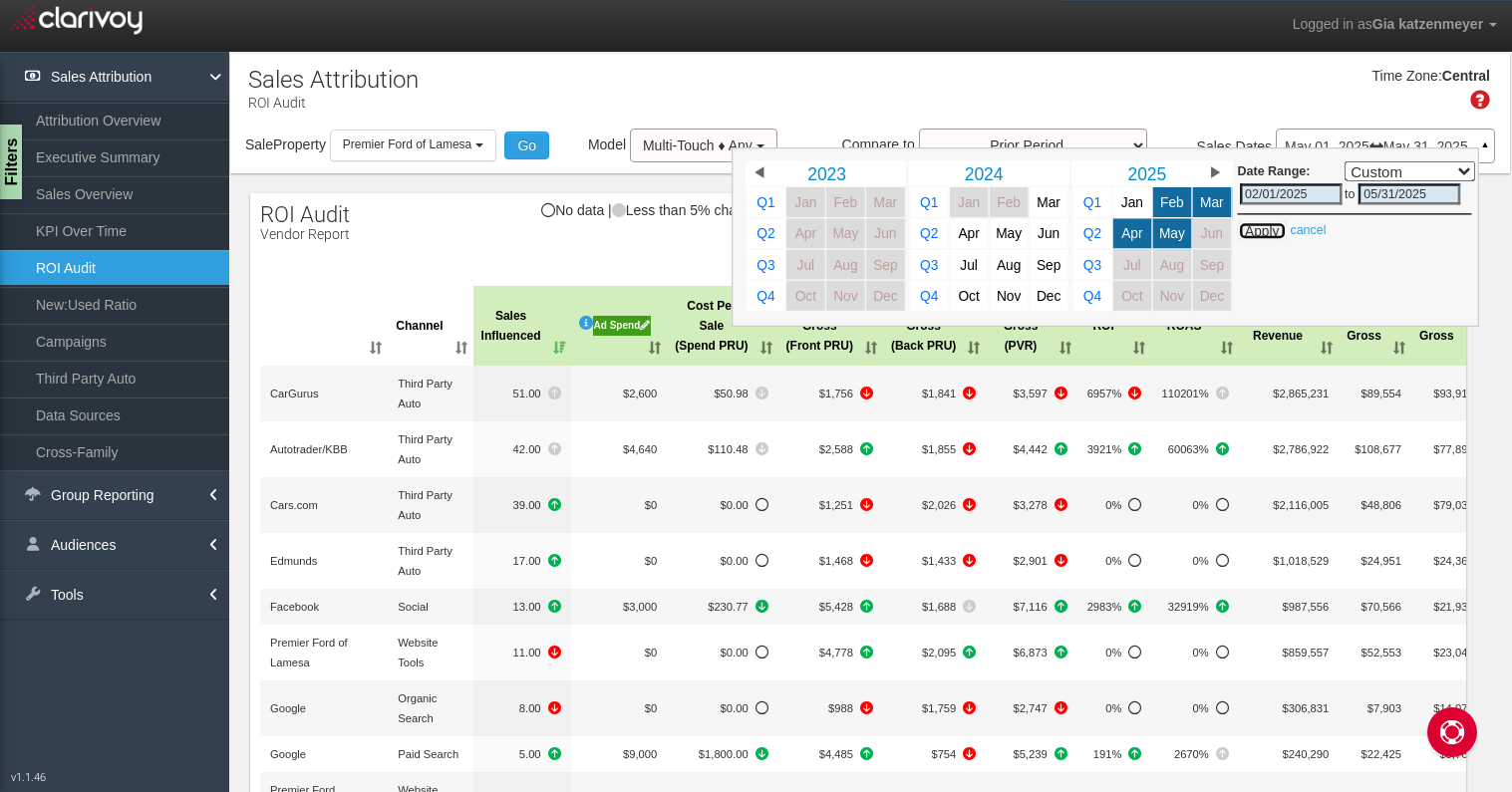 click on "Apply" at bounding box center (1262, 231) 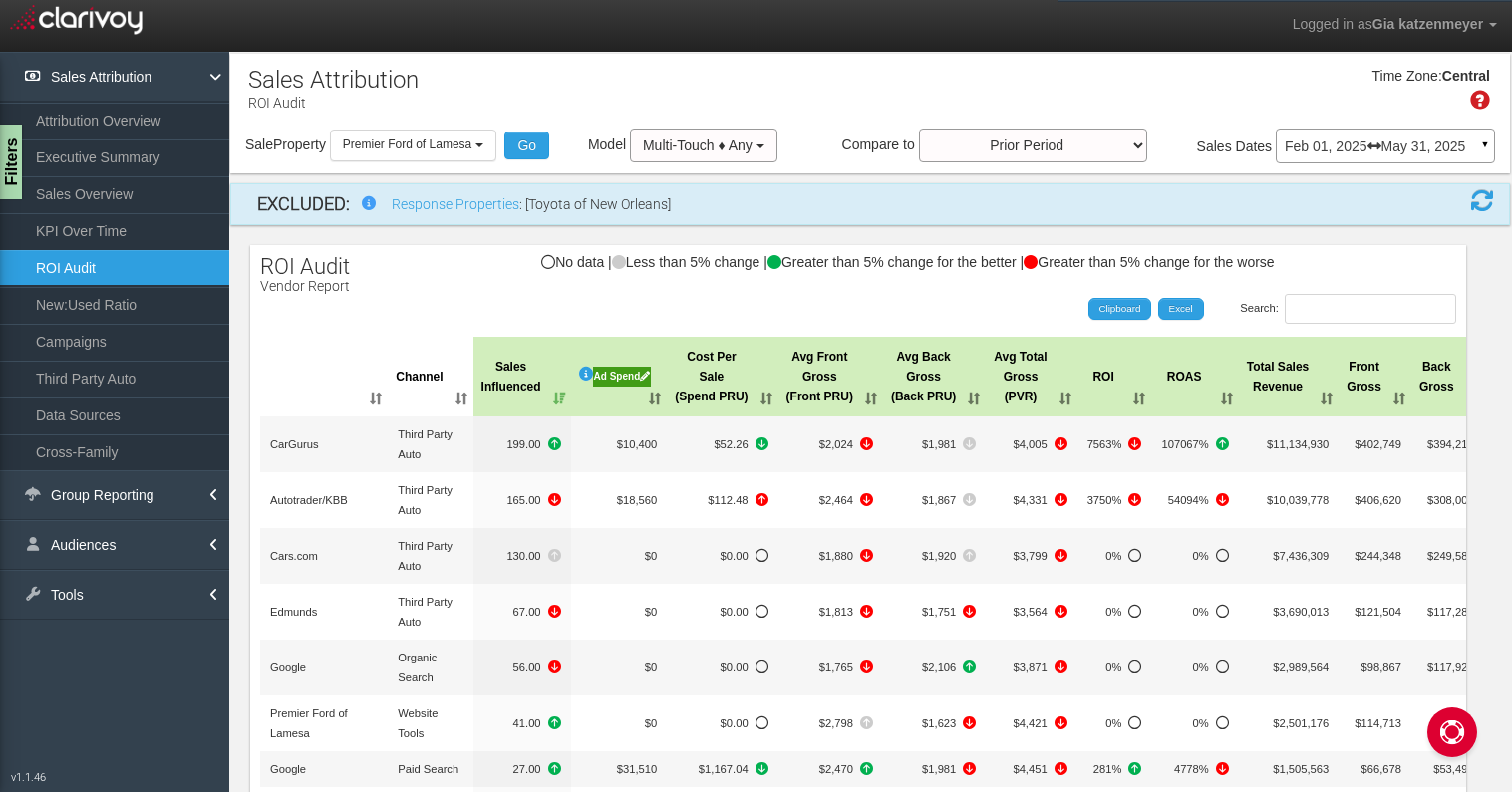 click at bounding box center (1482, 200) 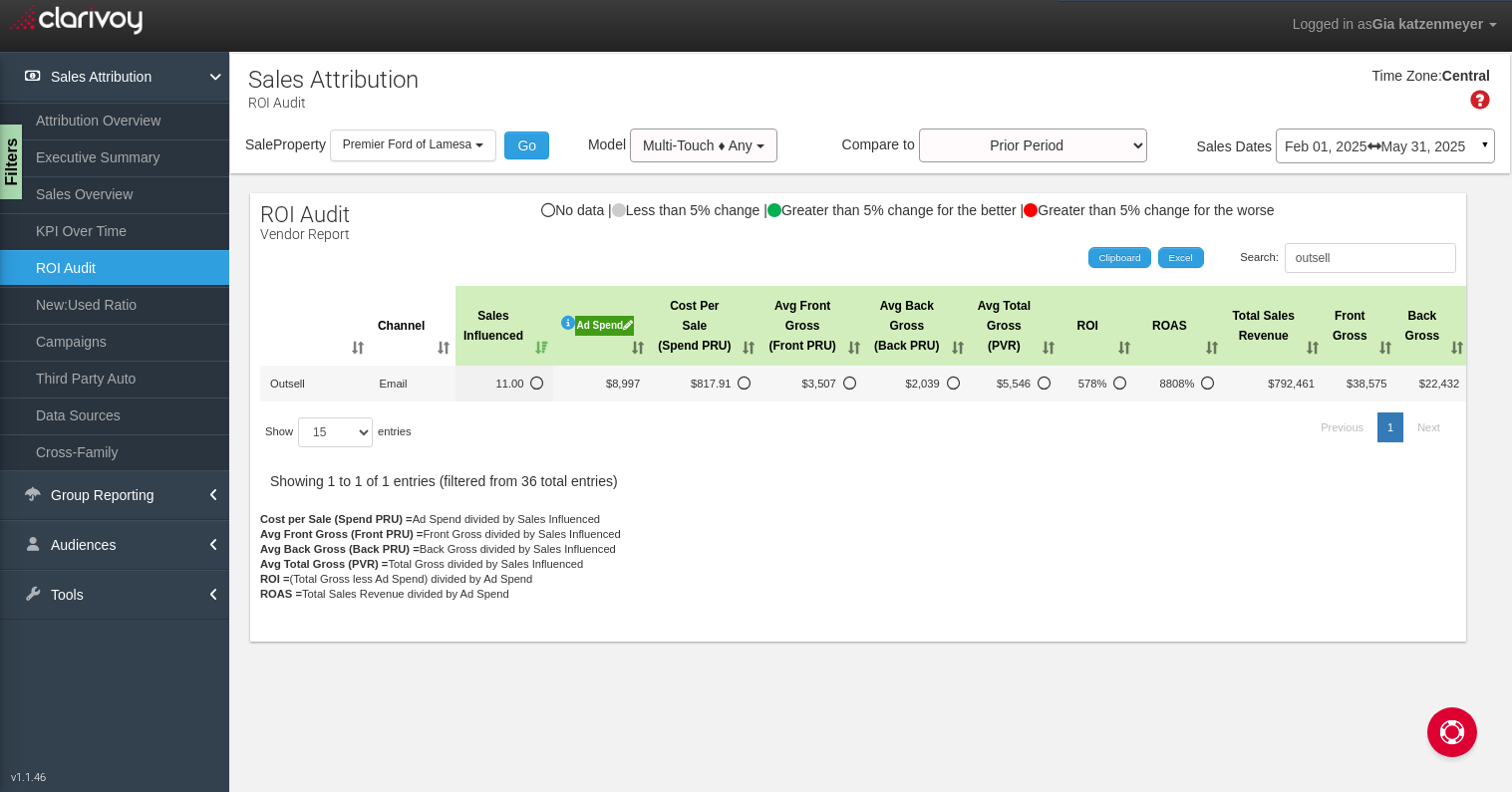 type on "outsell" 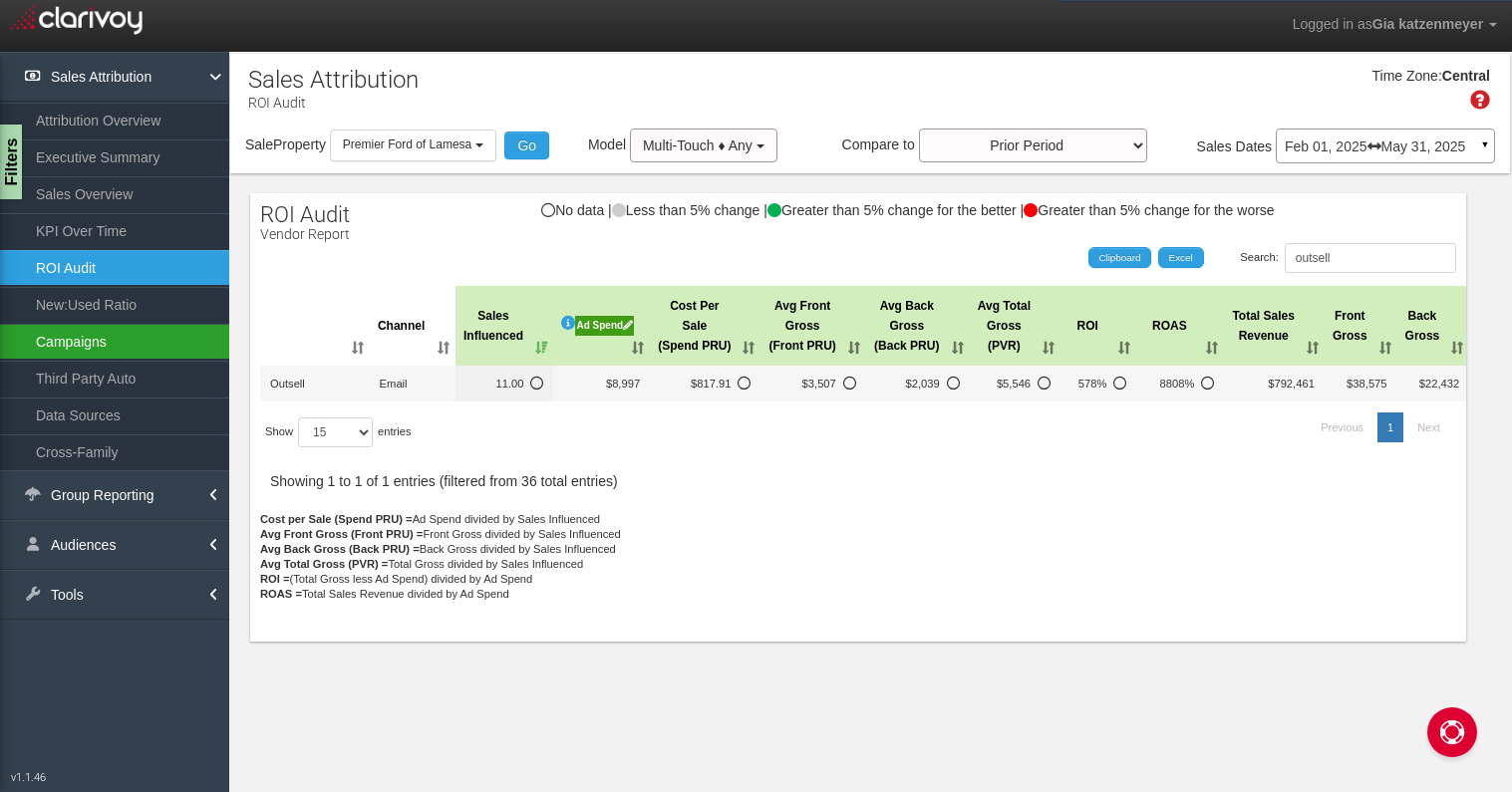 click on "Campaigns" at bounding box center (115, 342) 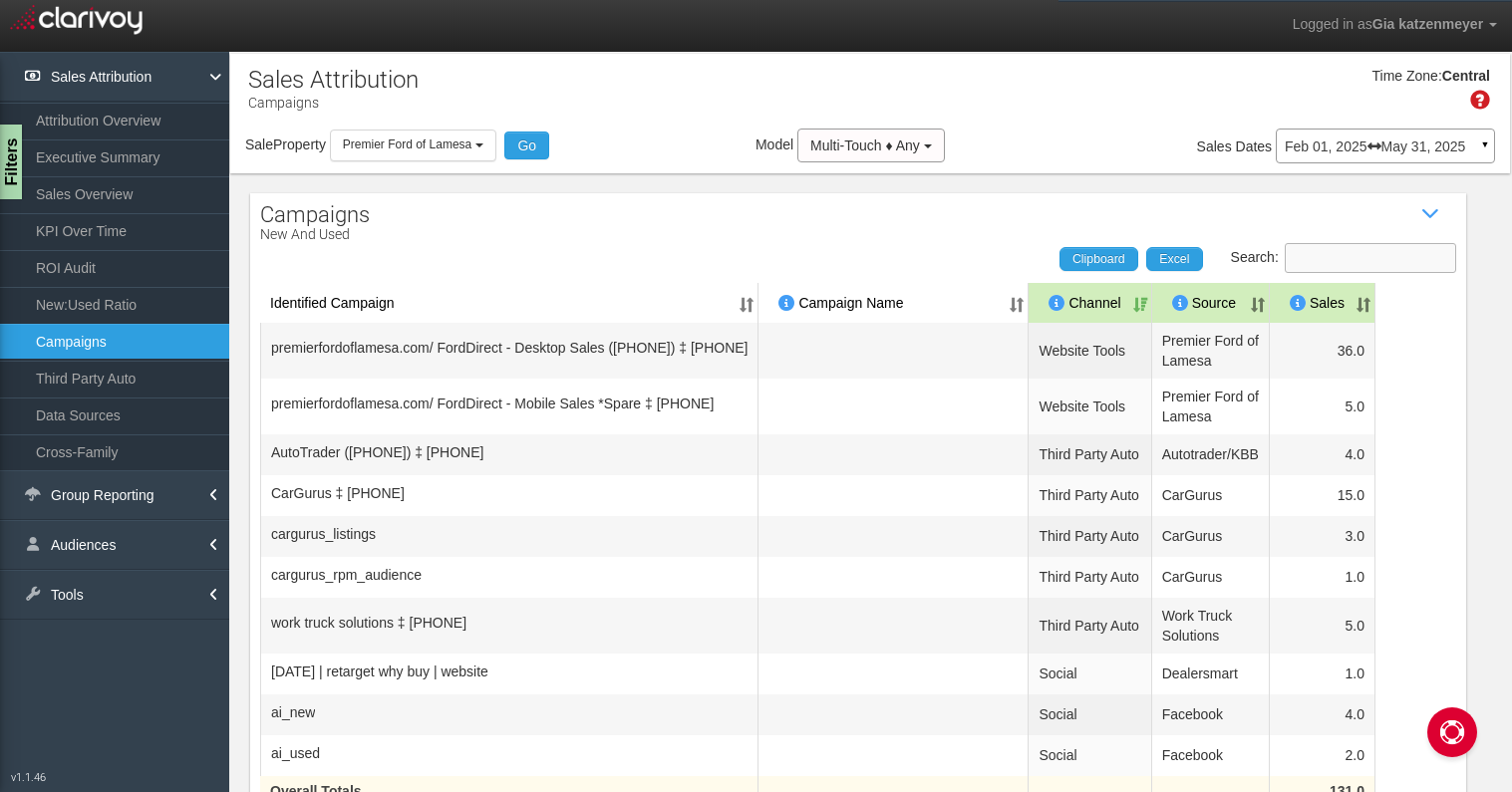 click on "Search:" at bounding box center [1370, 258] 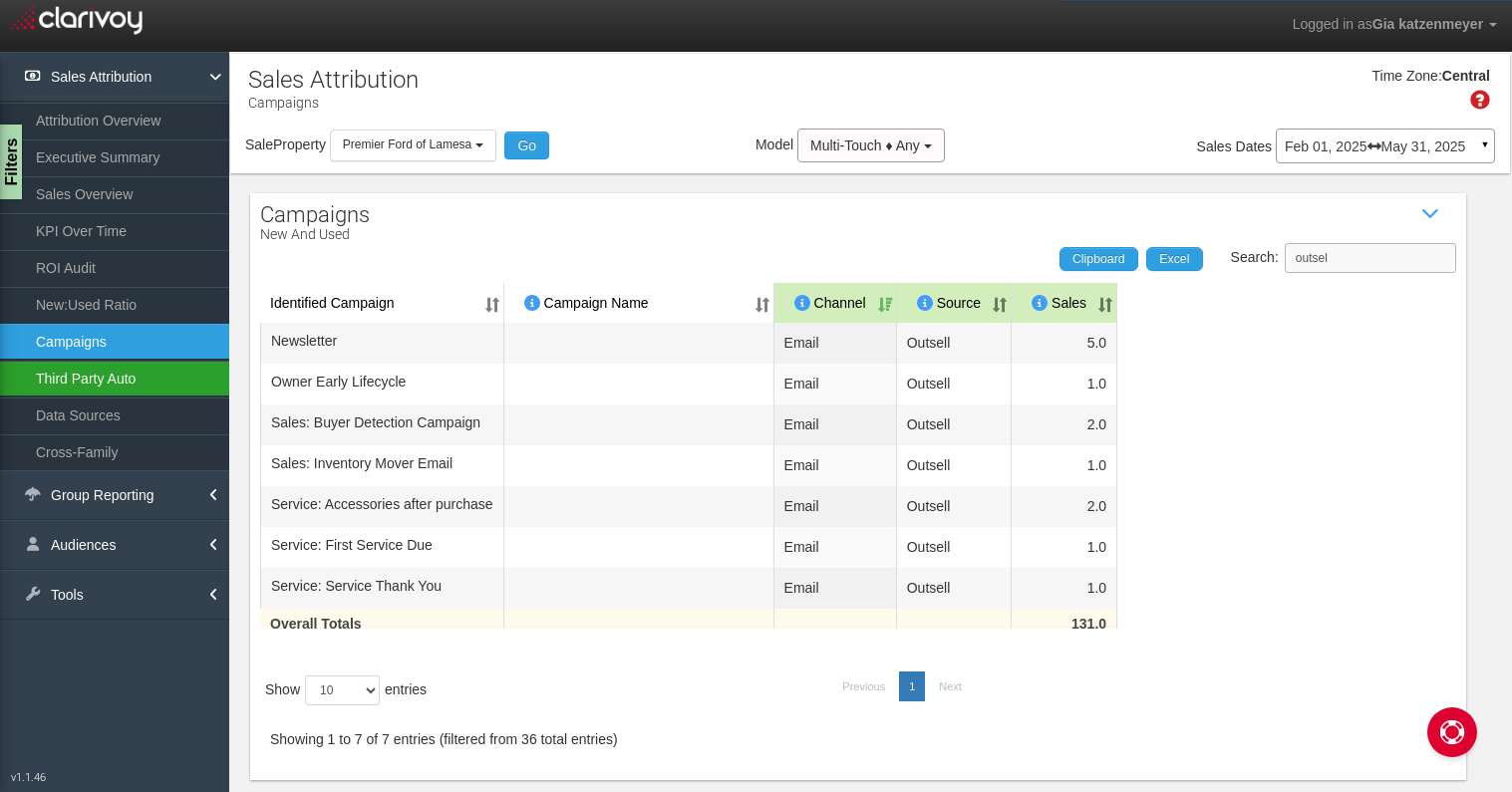 type on "outsel" 